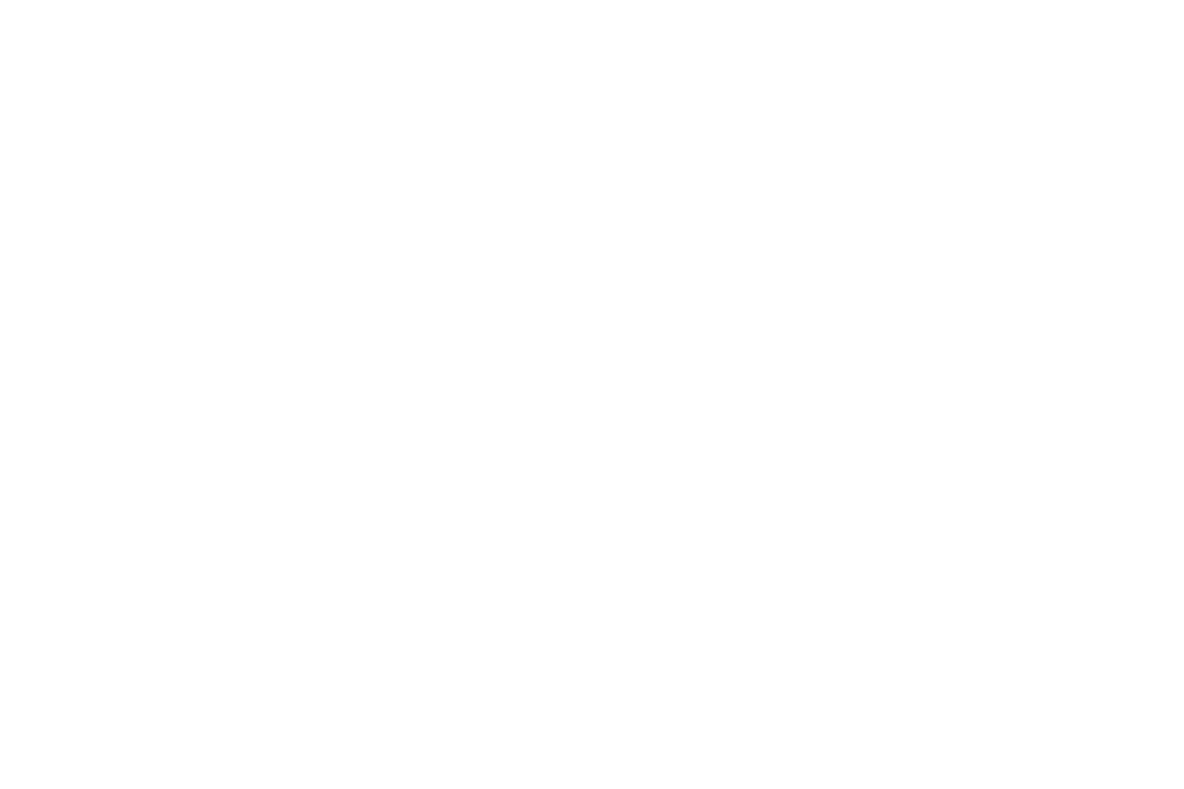 scroll, scrollTop: 0, scrollLeft: 0, axis: both 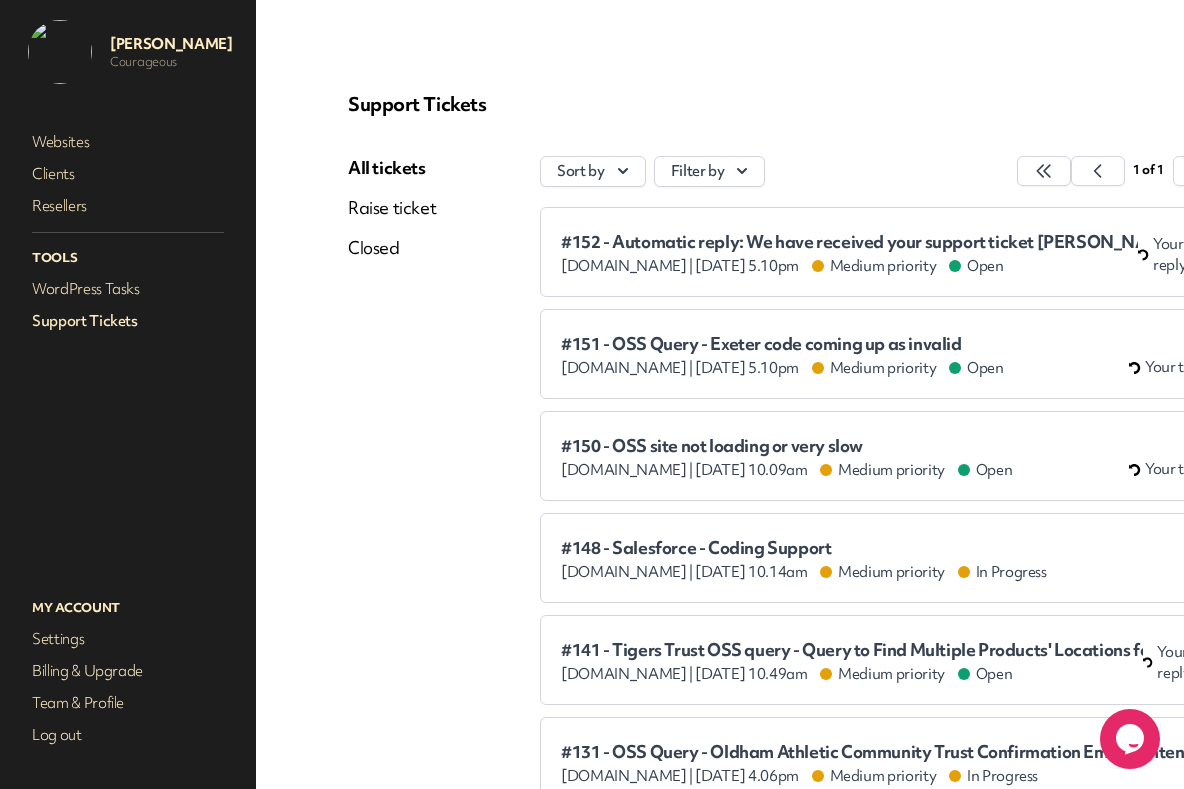 click on "#148 - Salesforce - Coding Support   [DOMAIN_NAME] |
[DATE] 10.14am
Medium priority
In Progress" at bounding box center (804, 560) 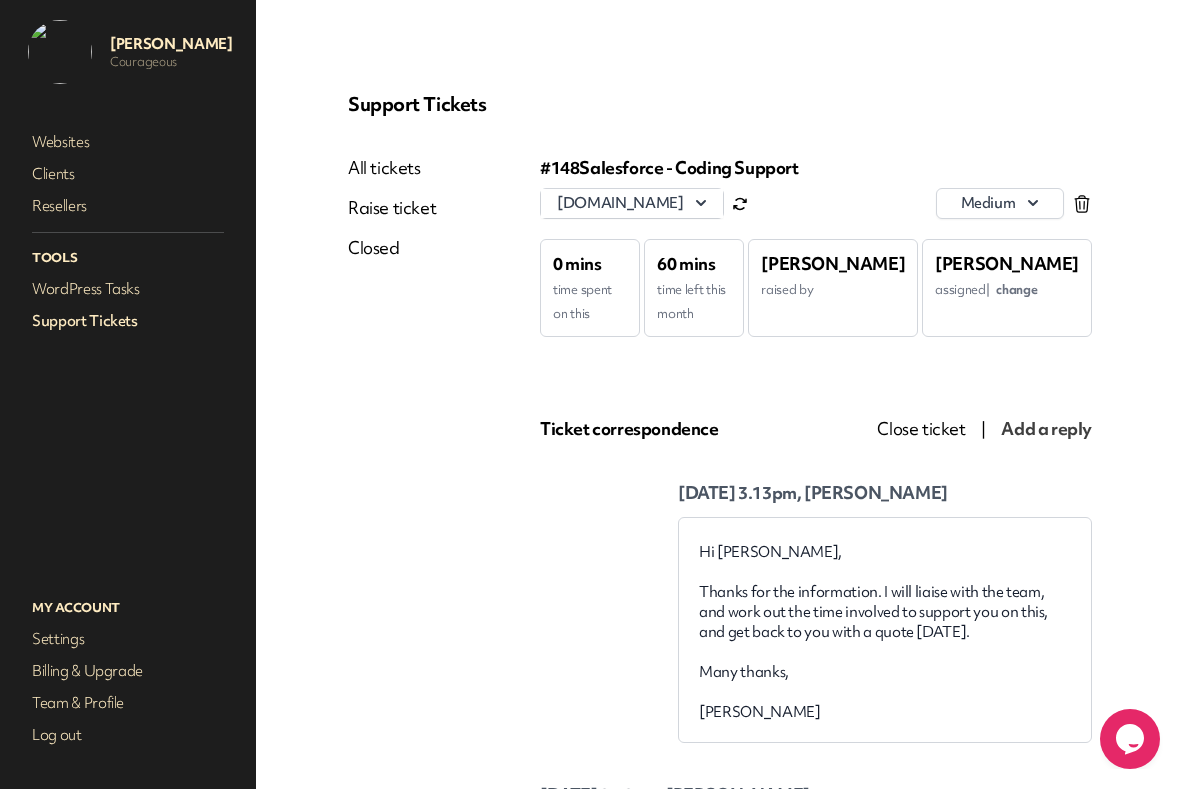scroll, scrollTop: 0, scrollLeft: 0, axis: both 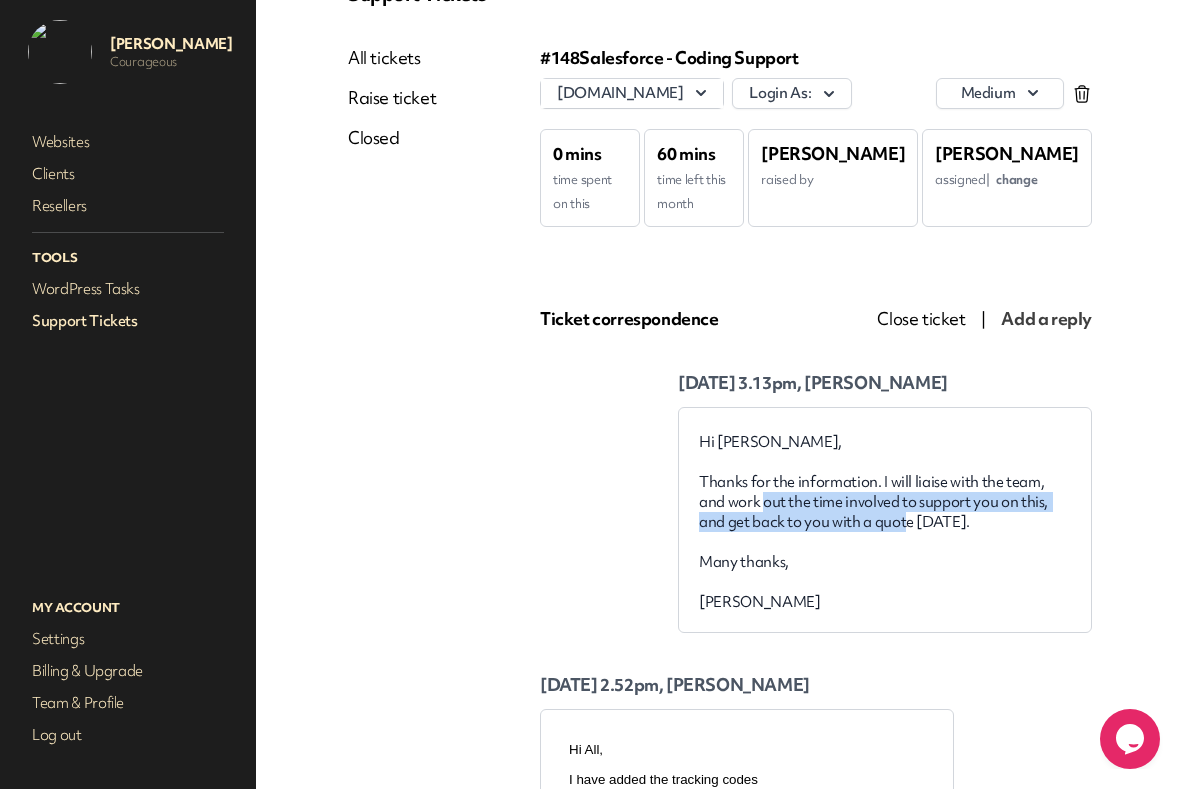drag, startPoint x: 765, startPoint y: 493, endPoint x: 906, endPoint y: 516, distance: 142.86357 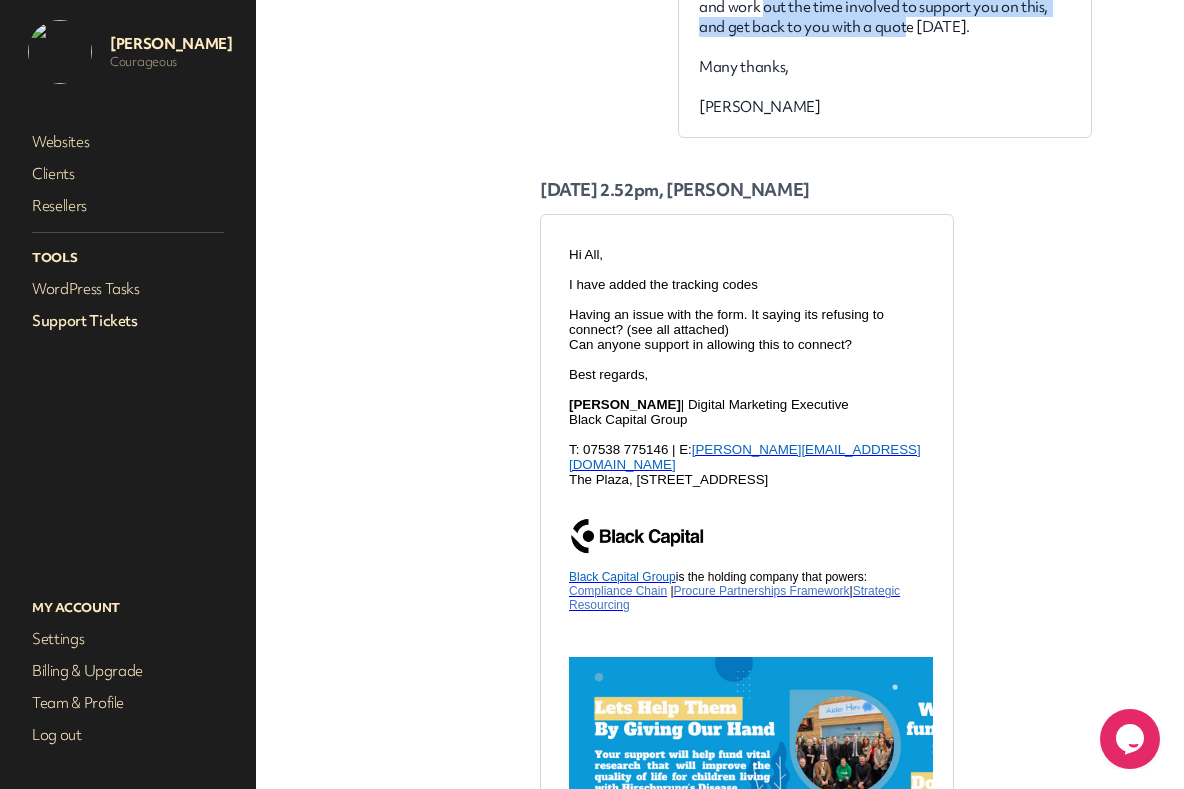 scroll, scrollTop: 599, scrollLeft: 0, axis: vertical 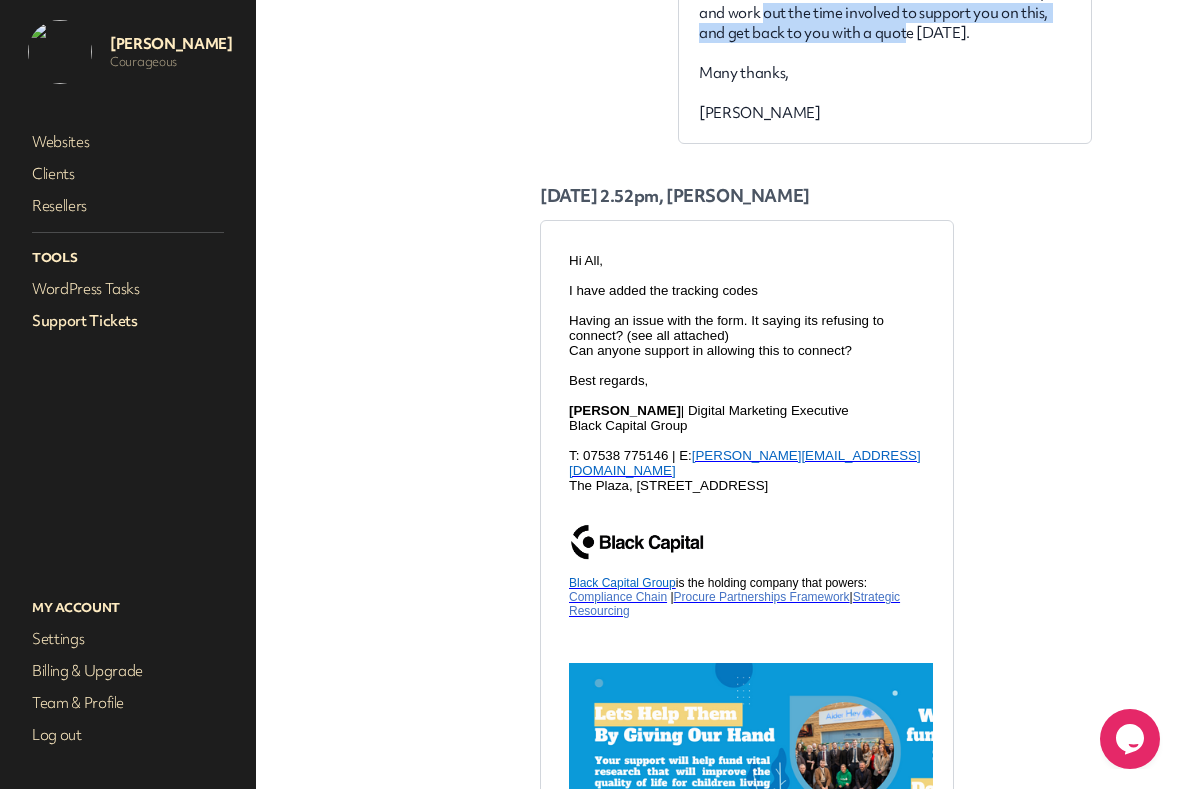 click on "Support Tickets" at bounding box center [128, 321] 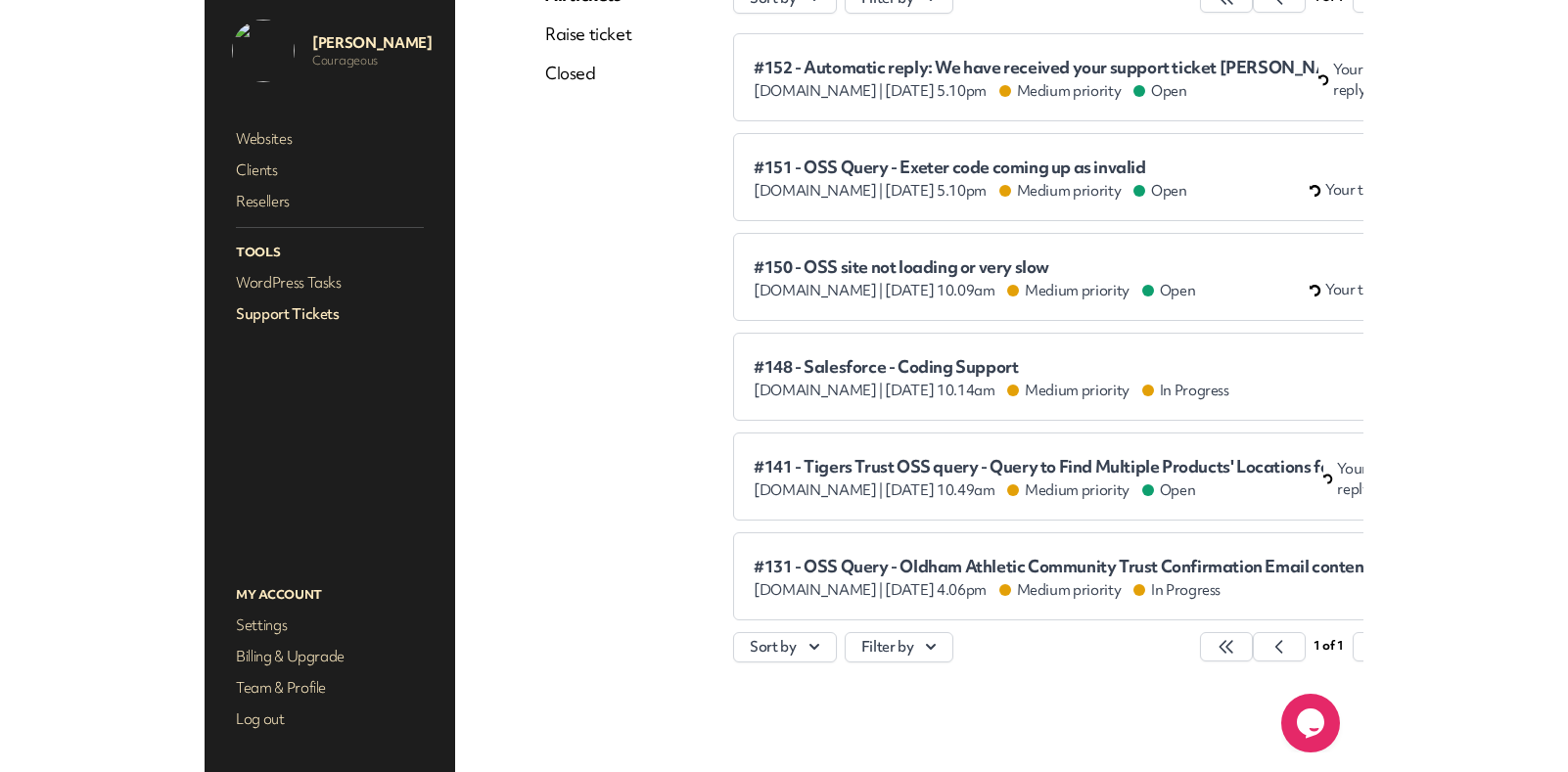 scroll, scrollTop: 0, scrollLeft: 0, axis: both 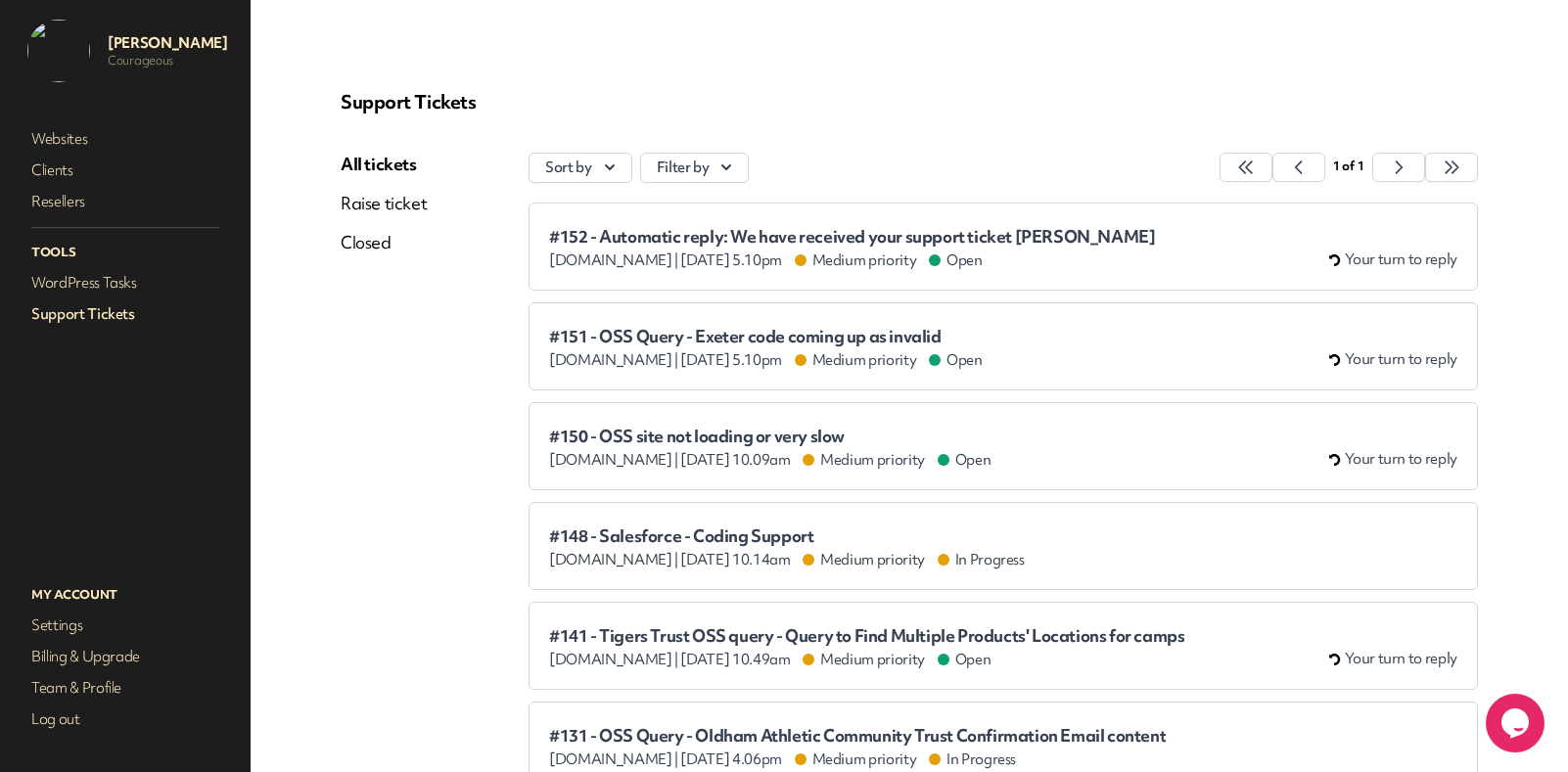 click on "#152 - Automatic reply: We have received your support ticket [PERSON_NAME]" at bounding box center (852, 237) 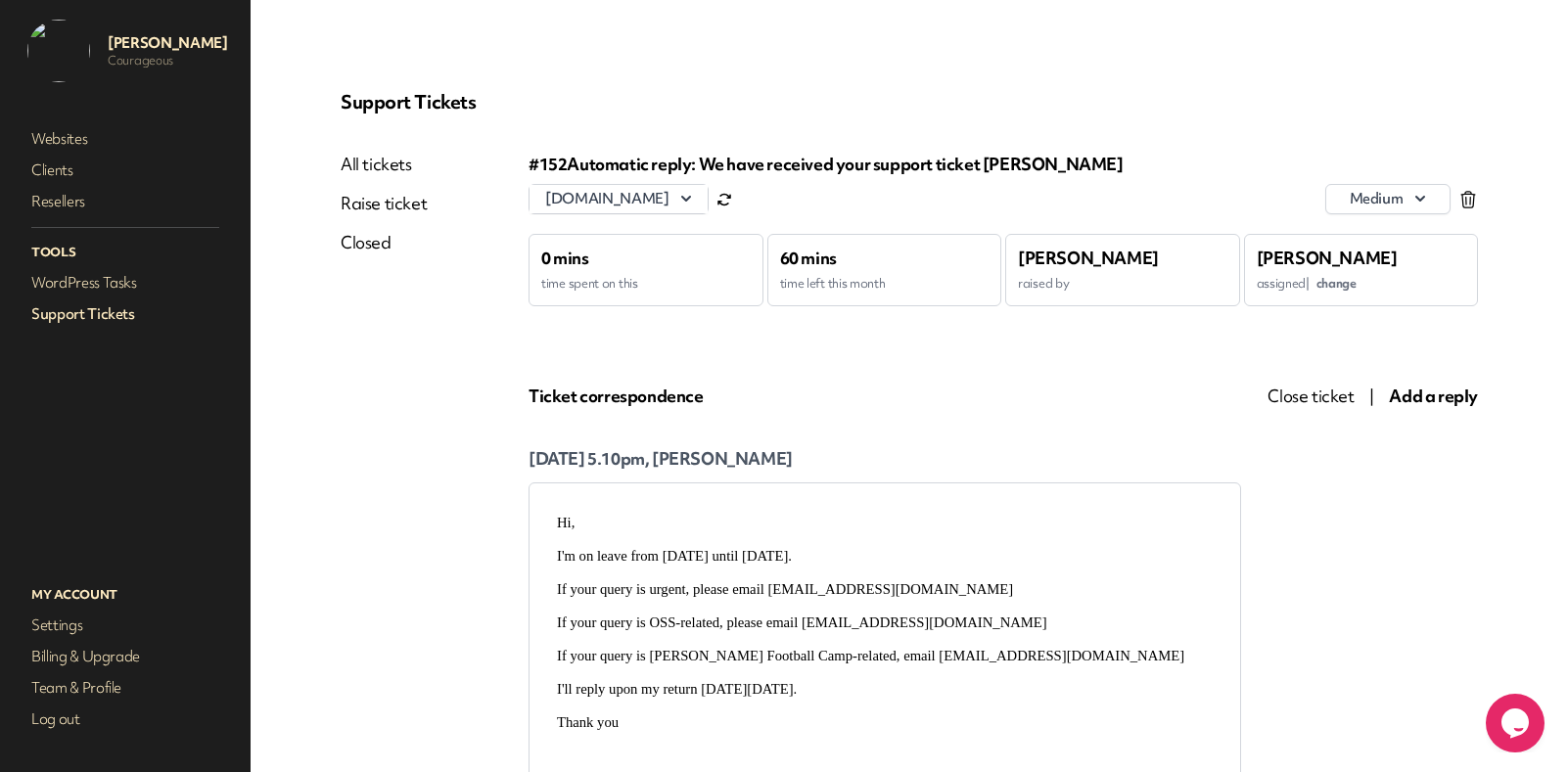 scroll, scrollTop: 0, scrollLeft: 0, axis: both 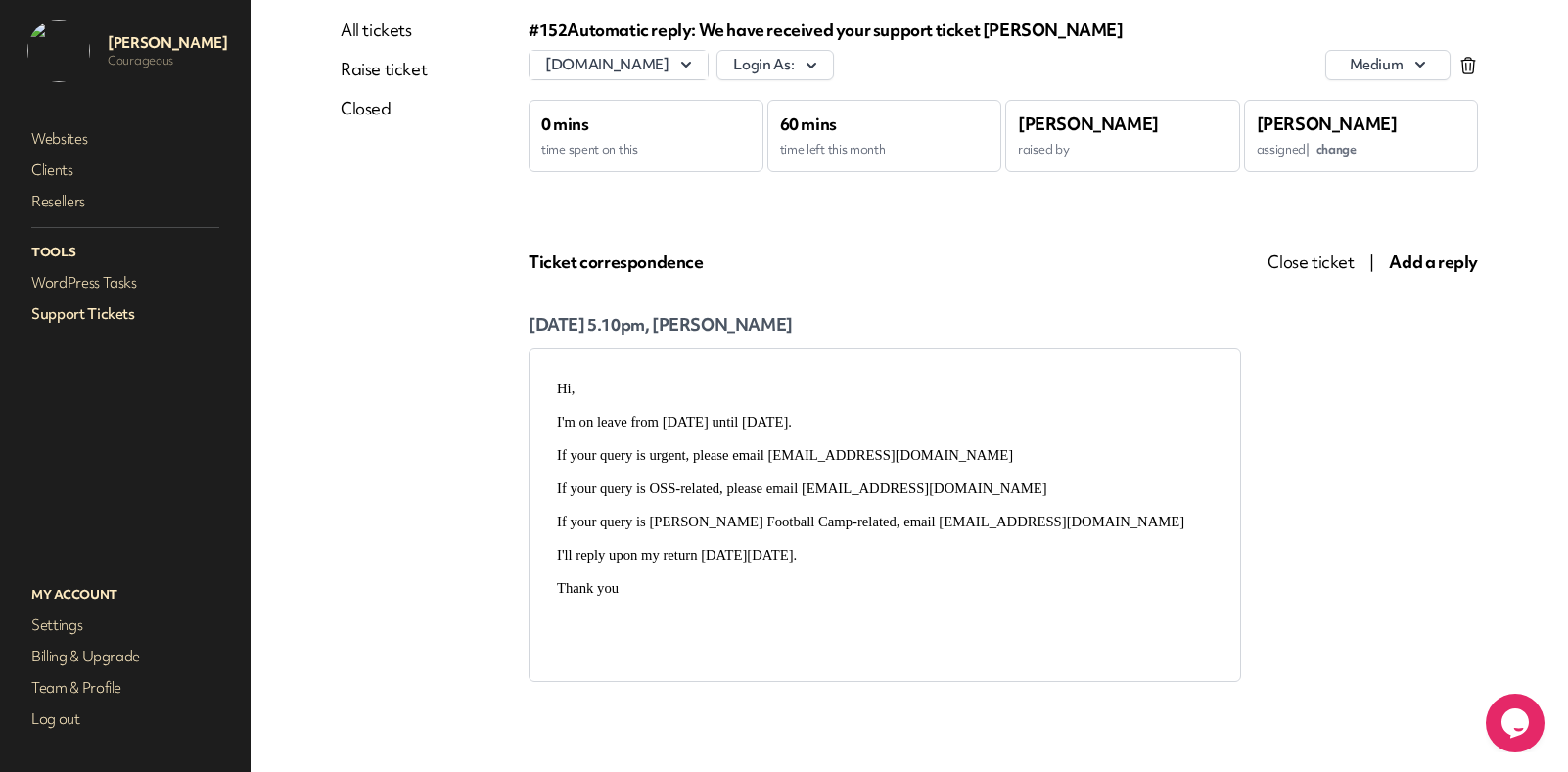 click 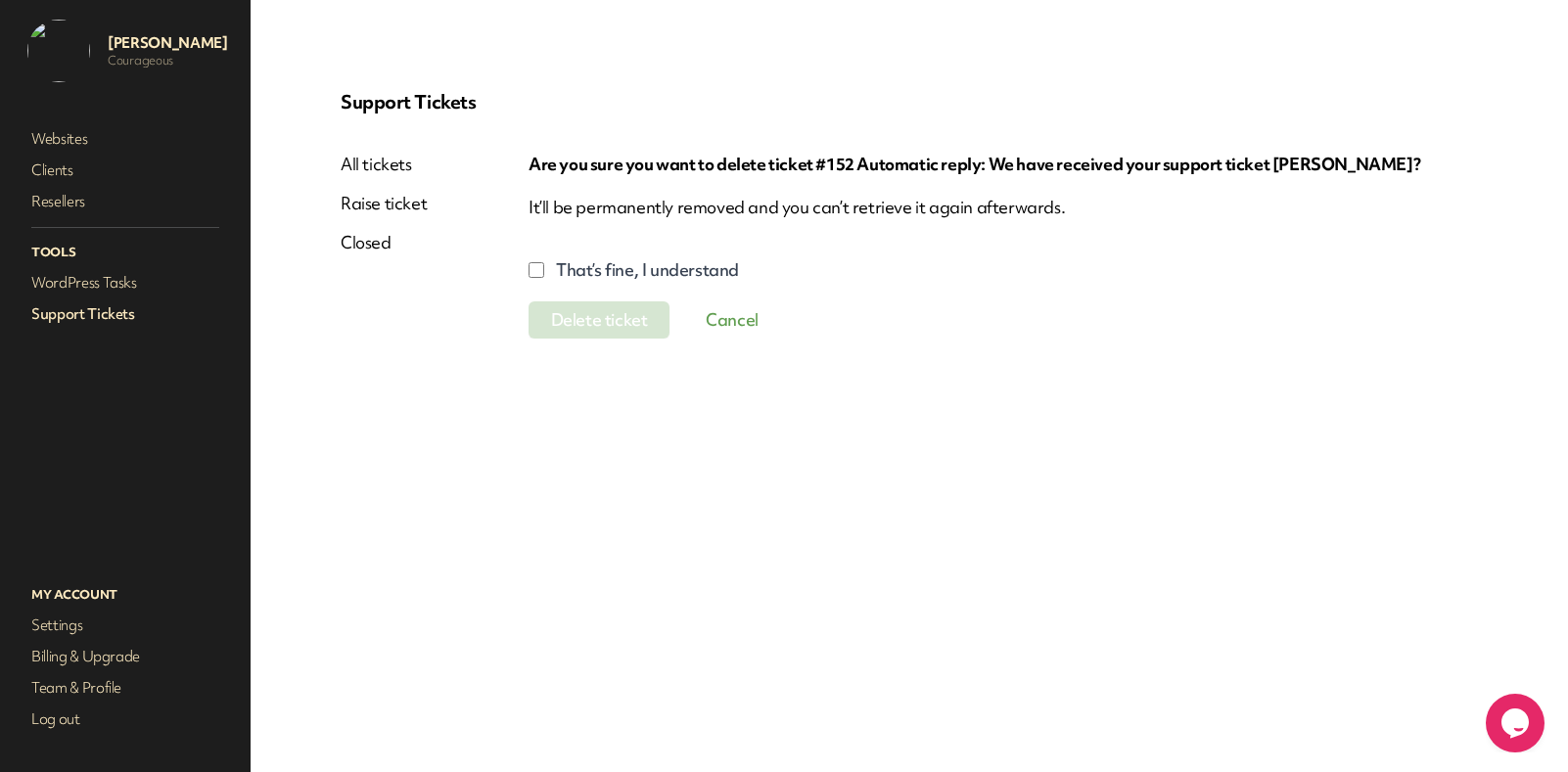 click on "Delete ticket   Cancel" at bounding box center (1003, 310) 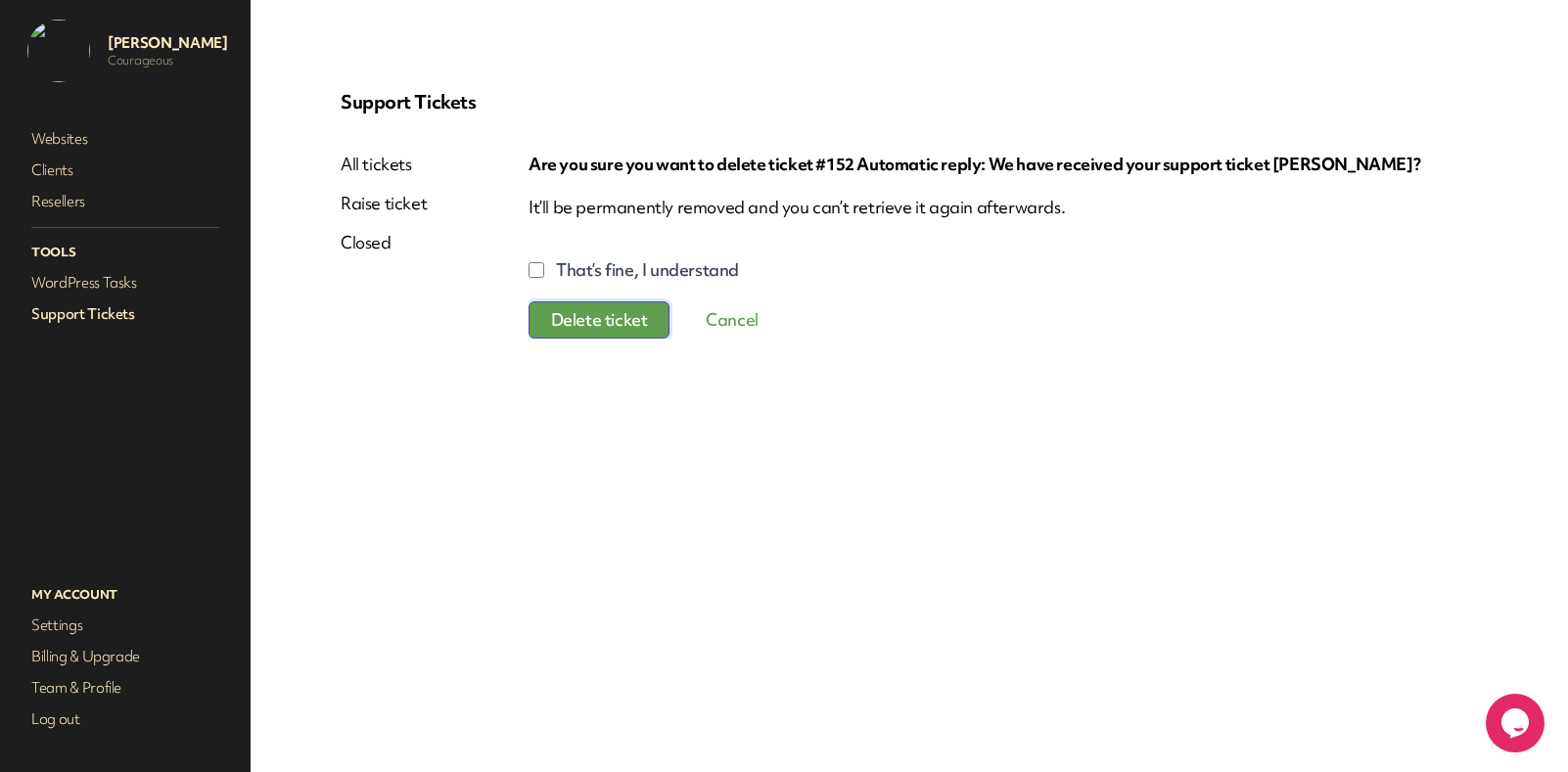 click on "Delete ticket" at bounding box center [599, 320] 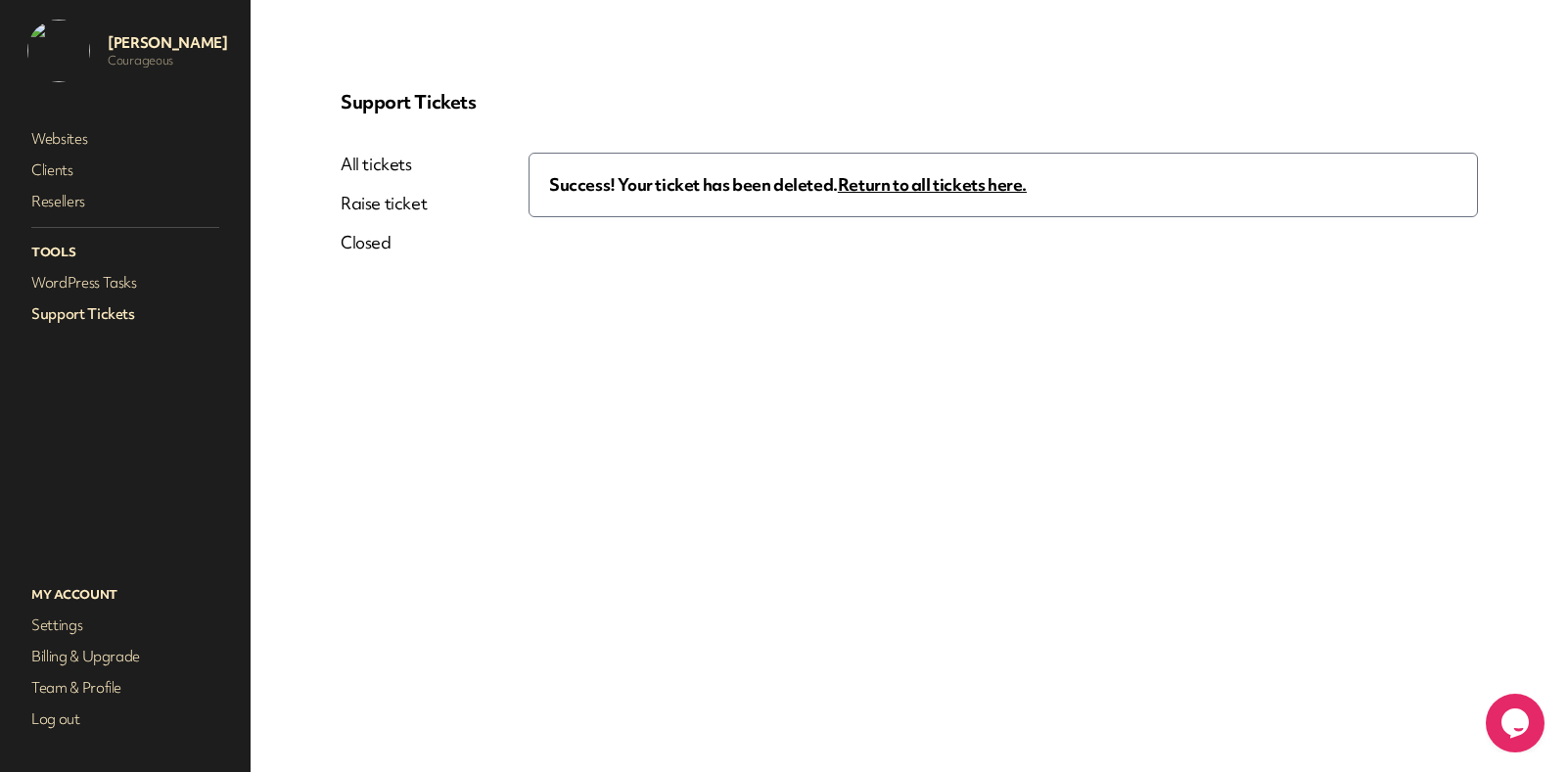 click on "Support Tickets" at bounding box center [125, 314] 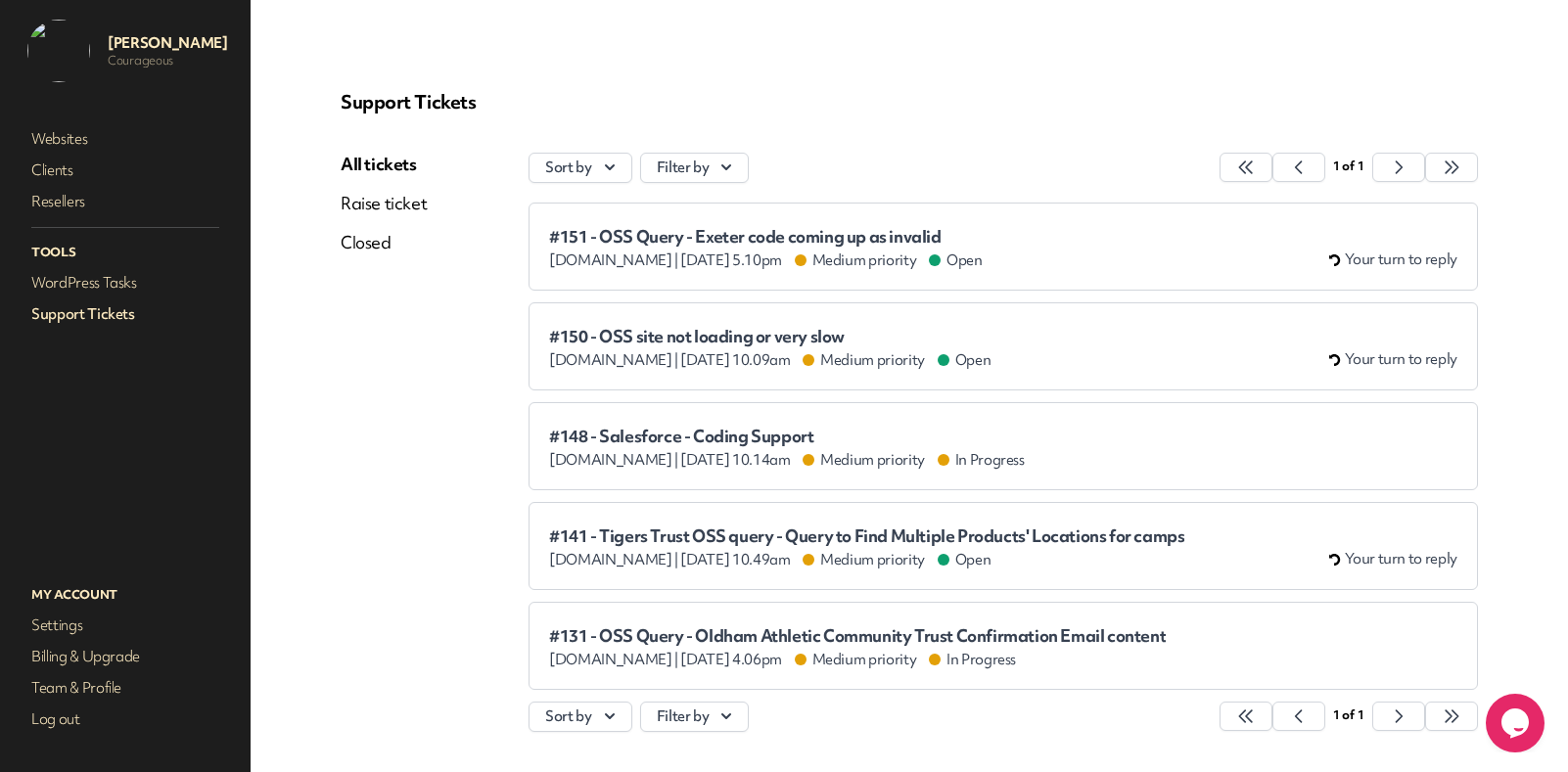click on "[DOMAIN_NAME] |
[DATE] 10.09am
Medium priority
Open" at bounding box center [769, 360] 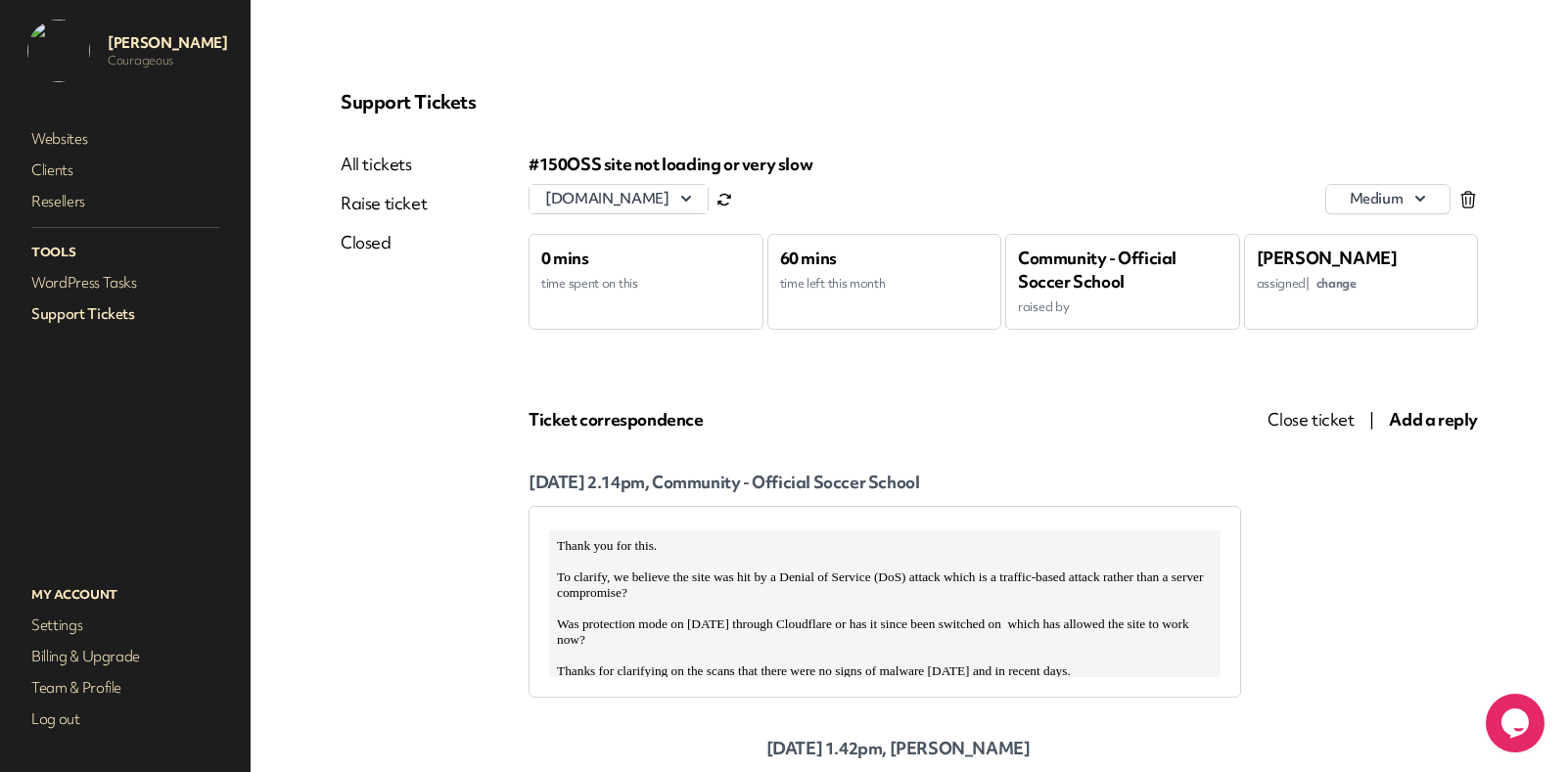 scroll, scrollTop: 0, scrollLeft: 0, axis: both 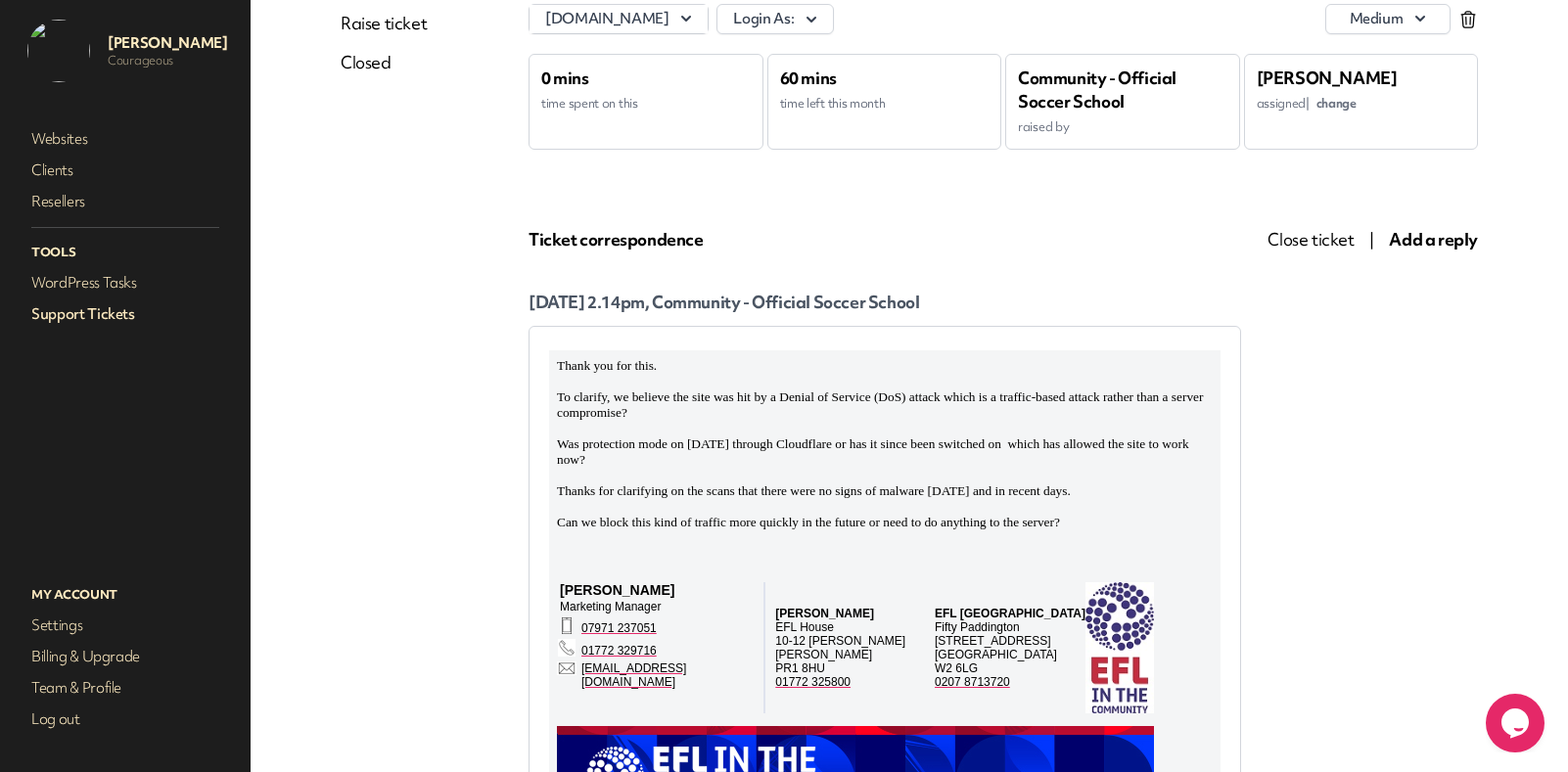 drag, startPoint x: 553, startPoint y: 397, endPoint x: 720, endPoint y: 479, distance: 186.04569 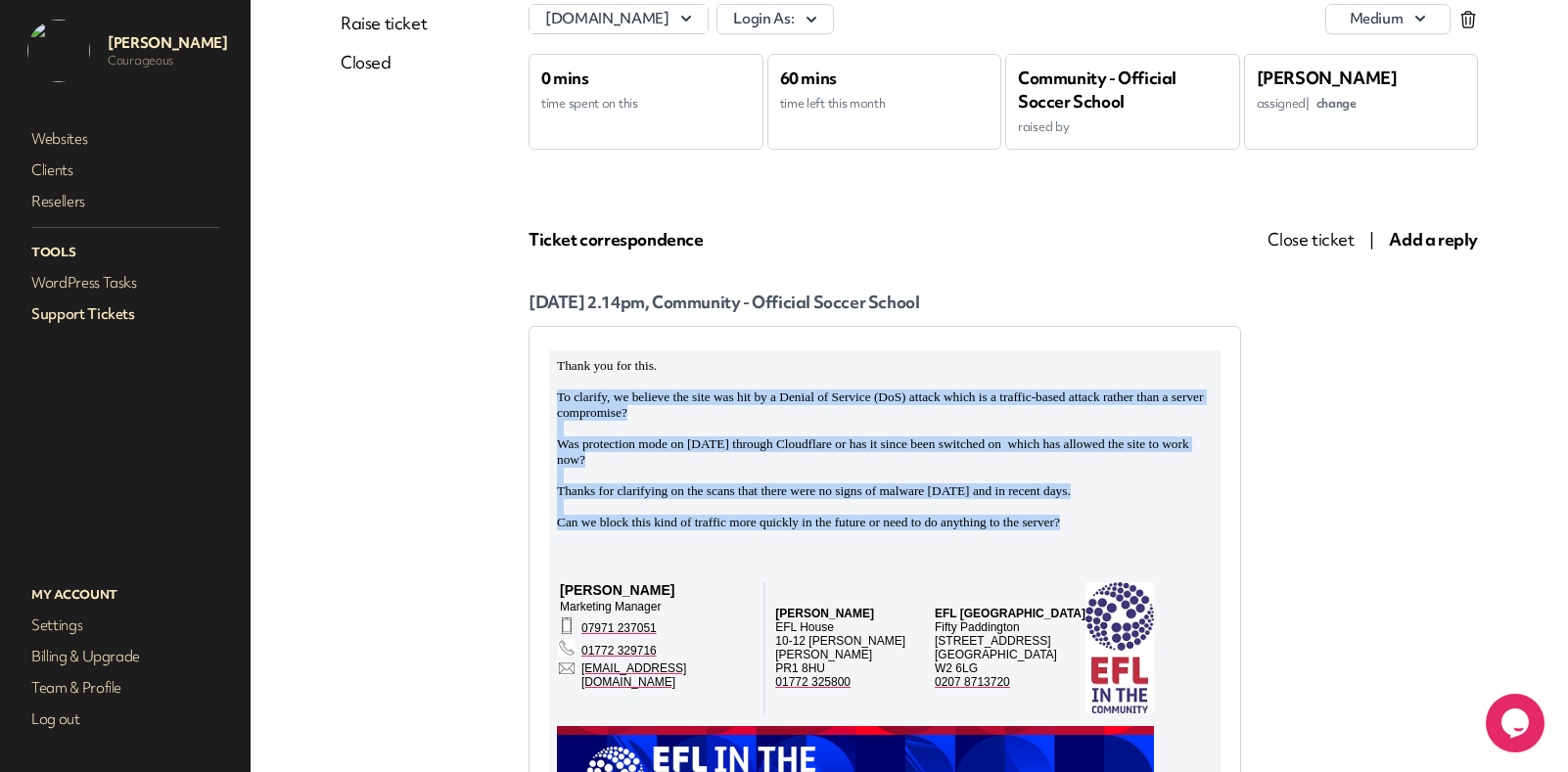click on "Can we block this kind of traffic more quickly in the future or need to do anything to the server?" at bounding box center (885, 522) 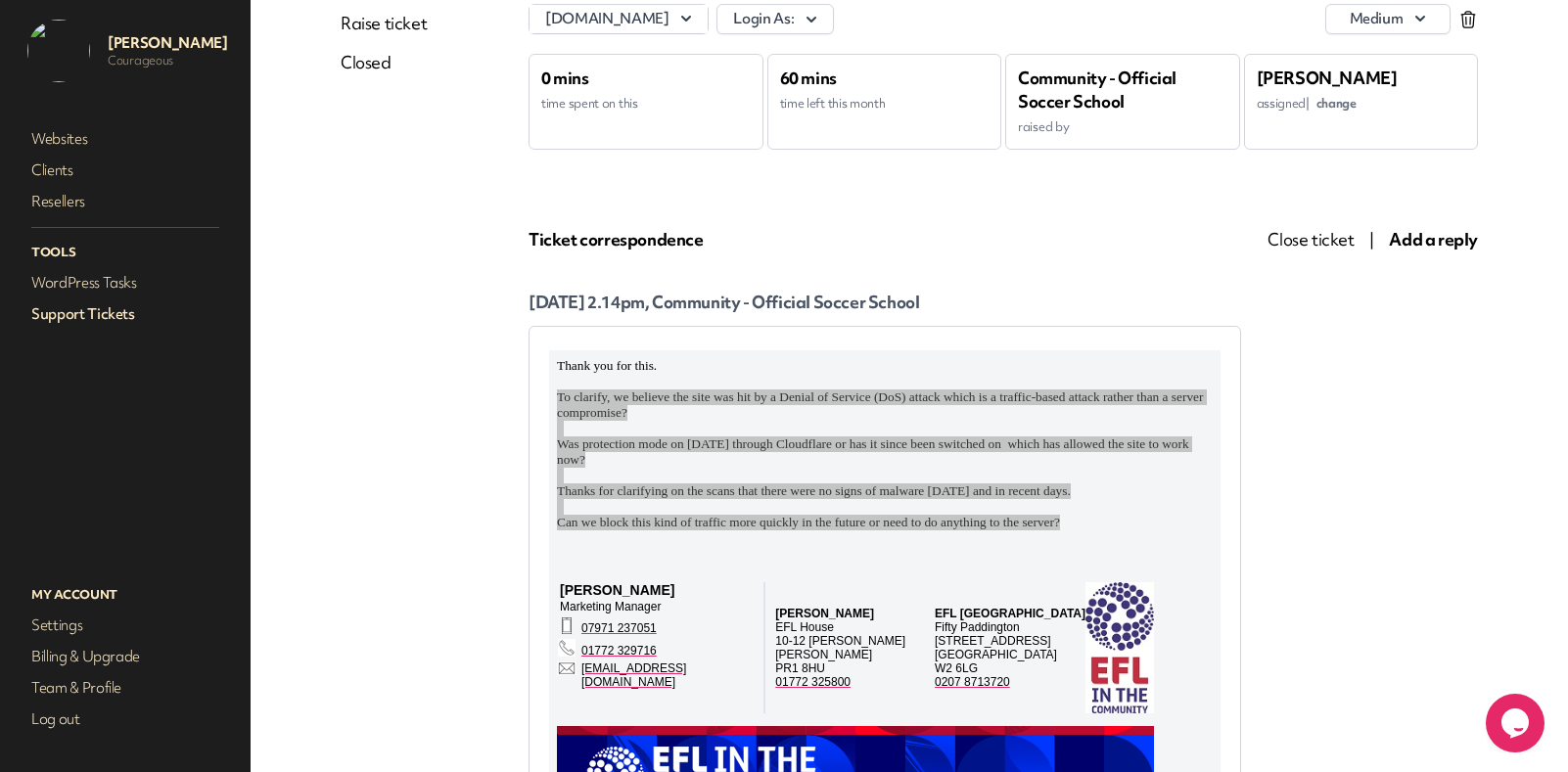 click on "Add a reply" at bounding box center (1433, 239) 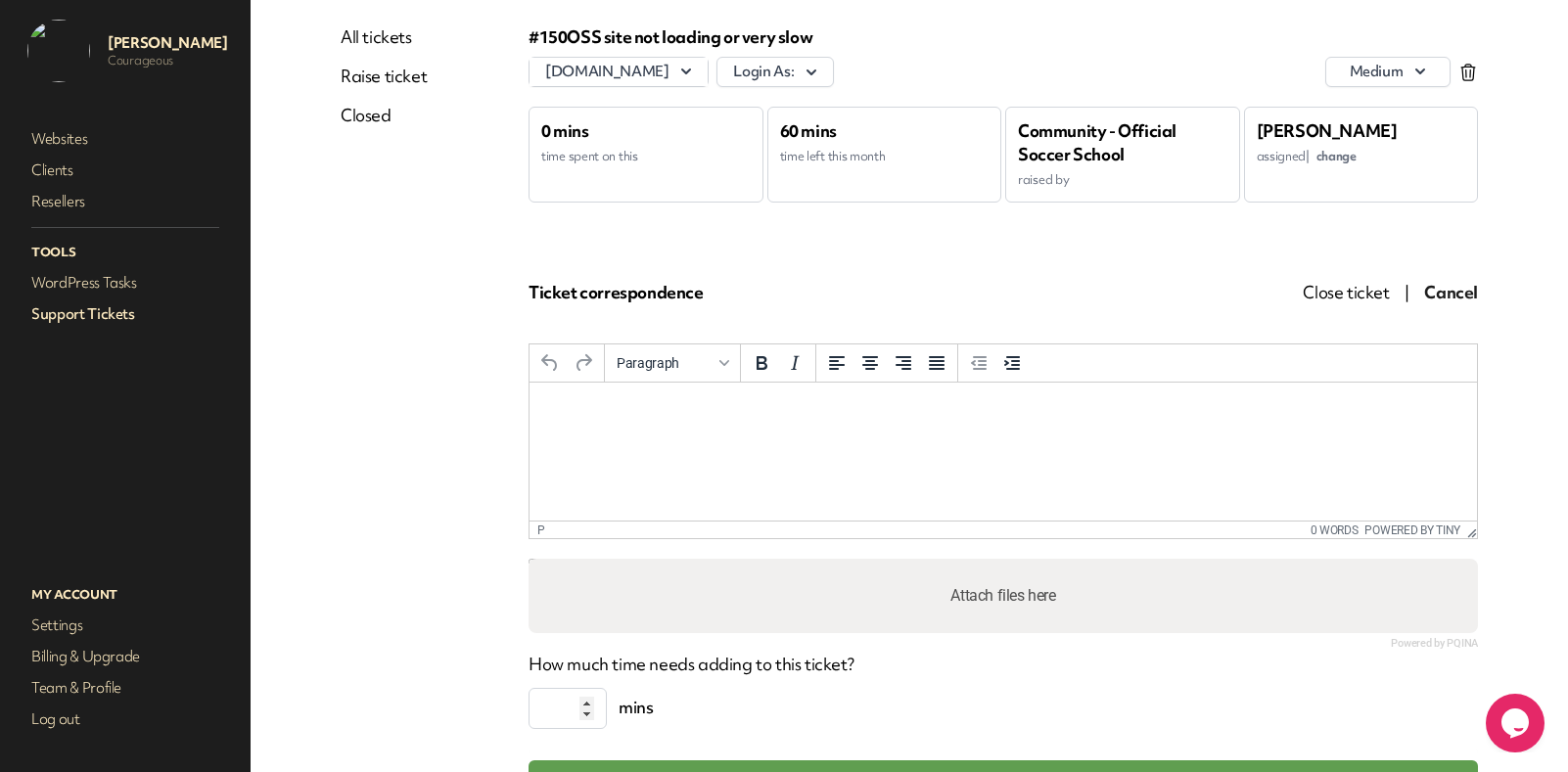 scroll, scrollTop: 180, scrollLeft: 0, axis: vertical 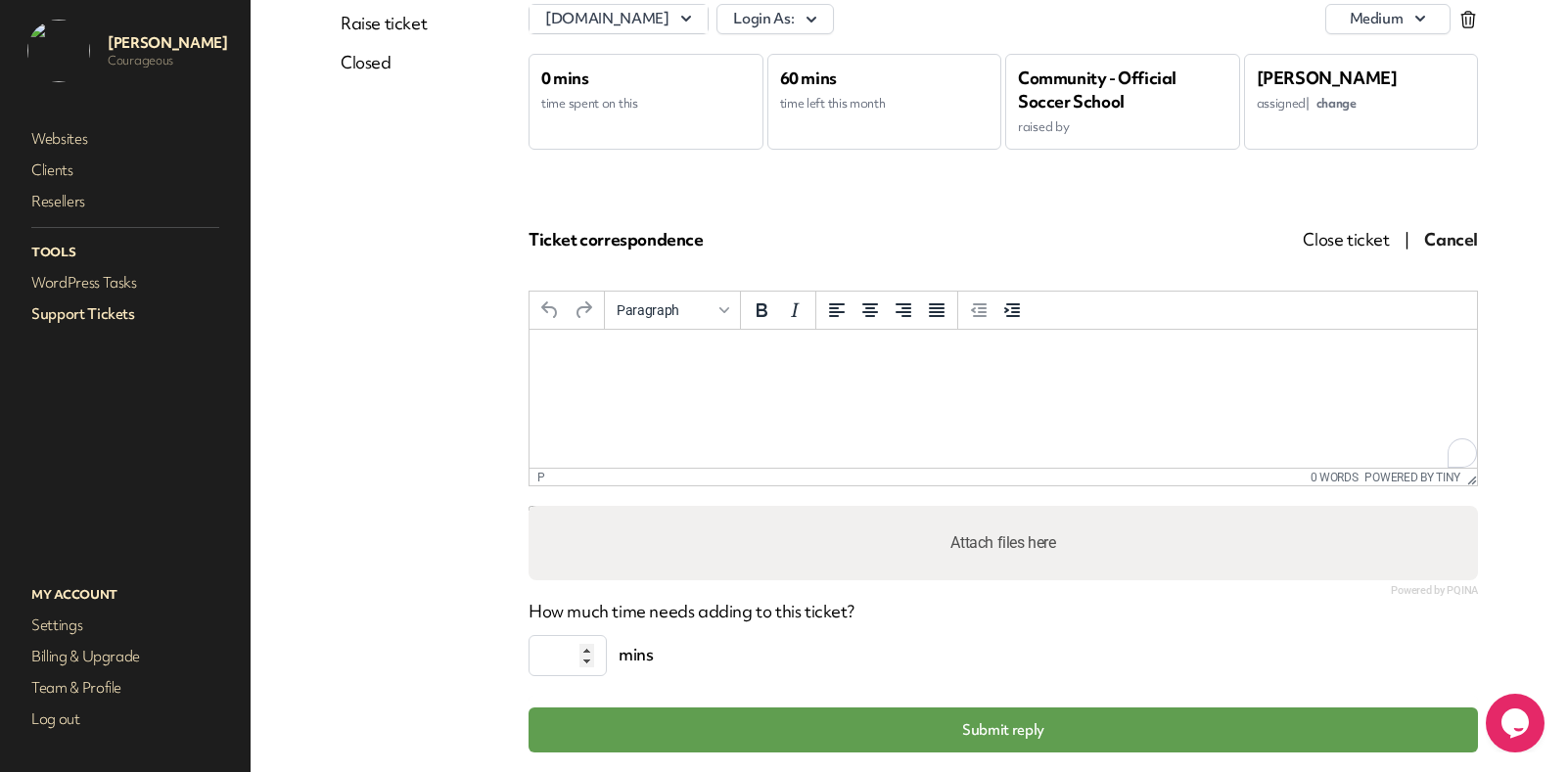 click at bounding box center [1003, 356] 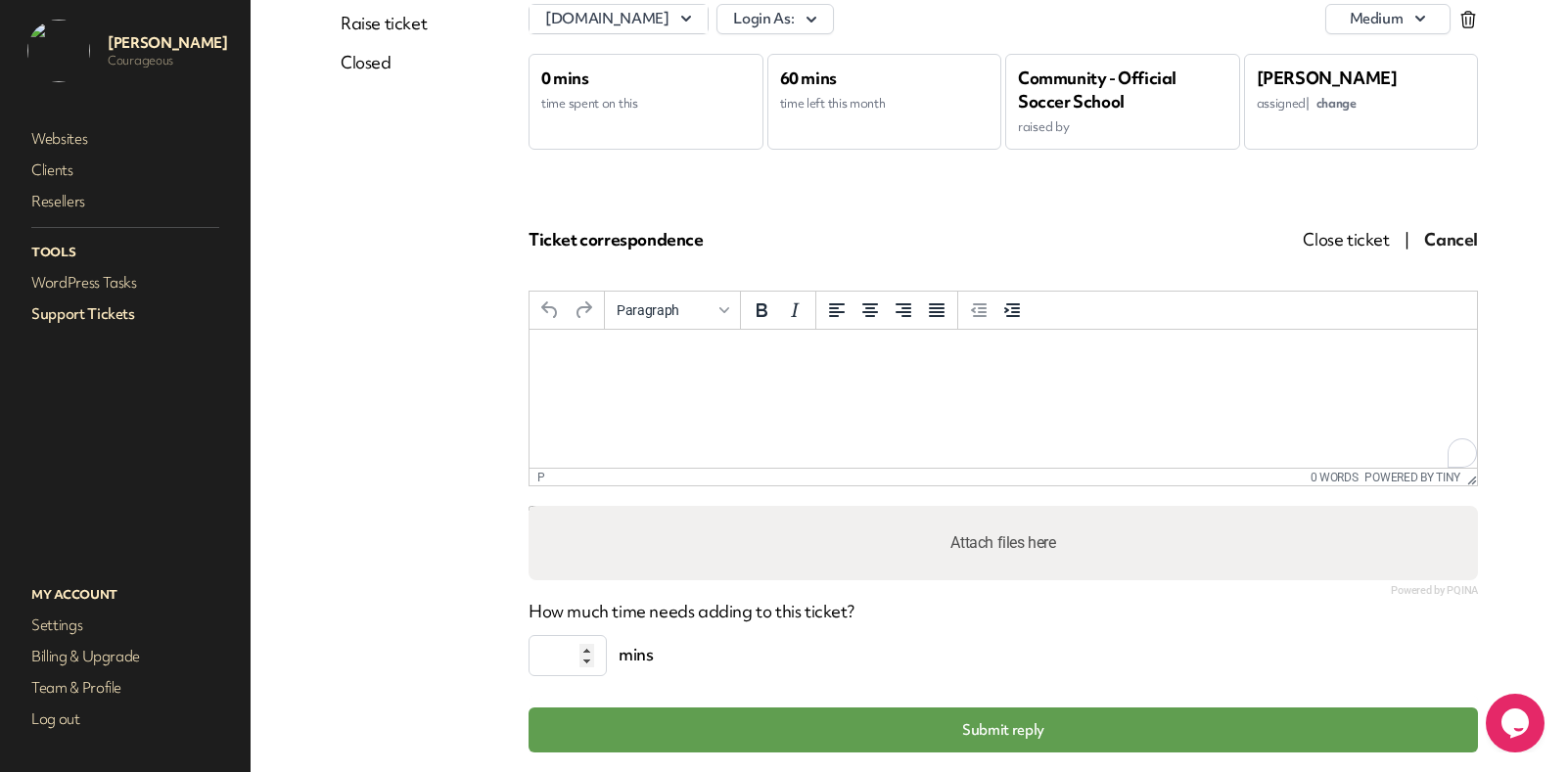 paste 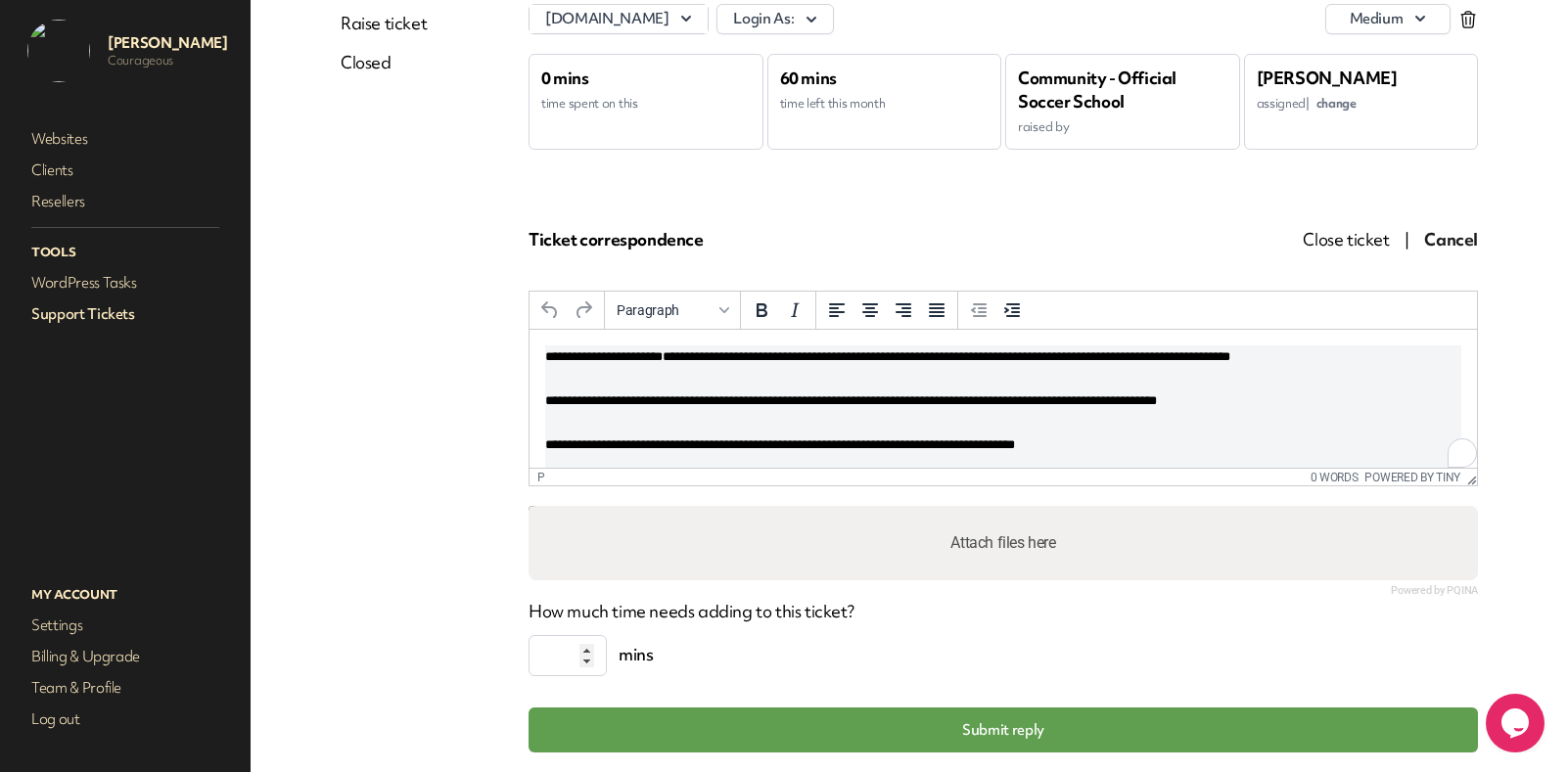 type 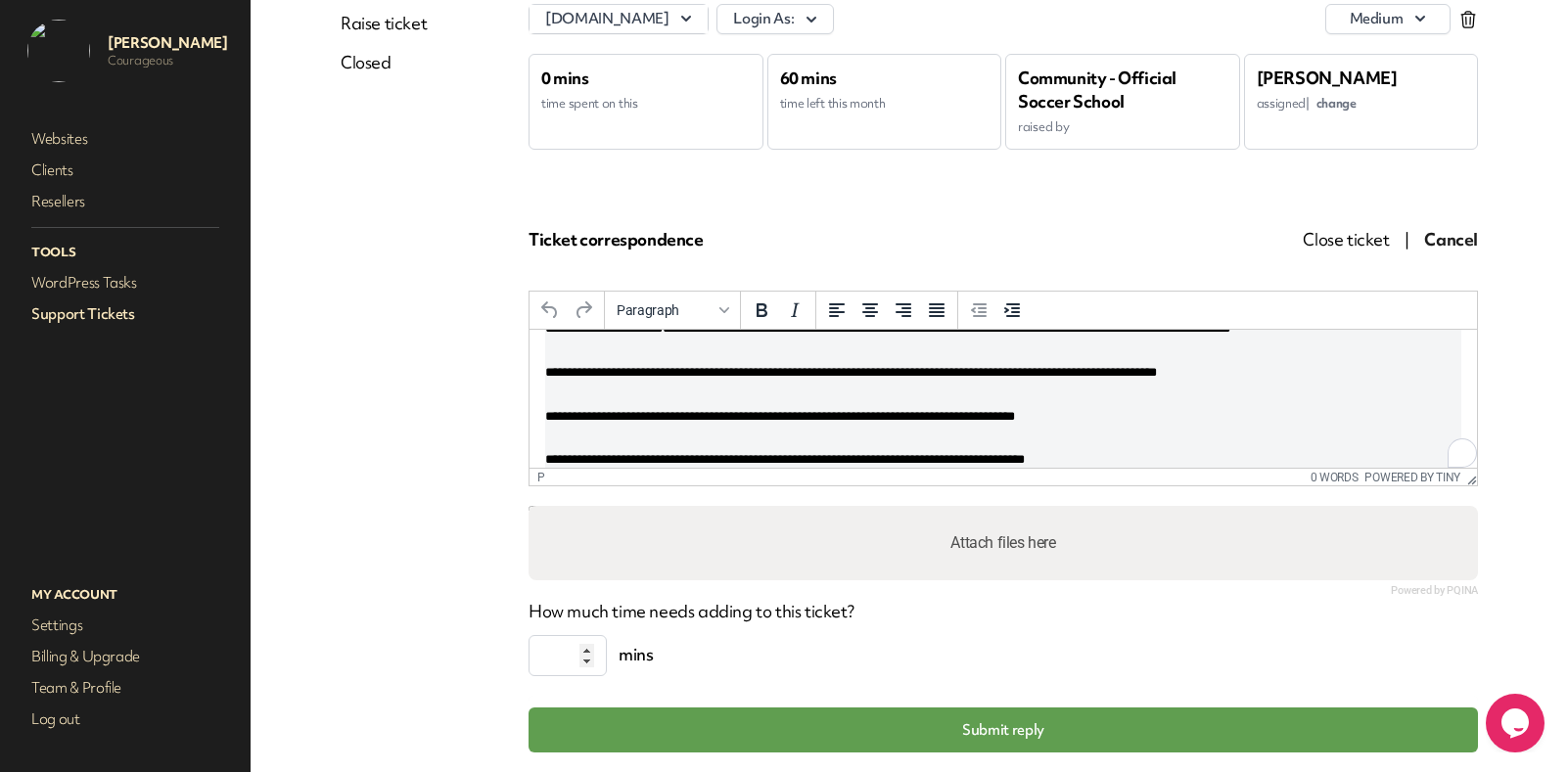 scroll, scrollTop: 28, scrollLeft: 0, axis: vertical 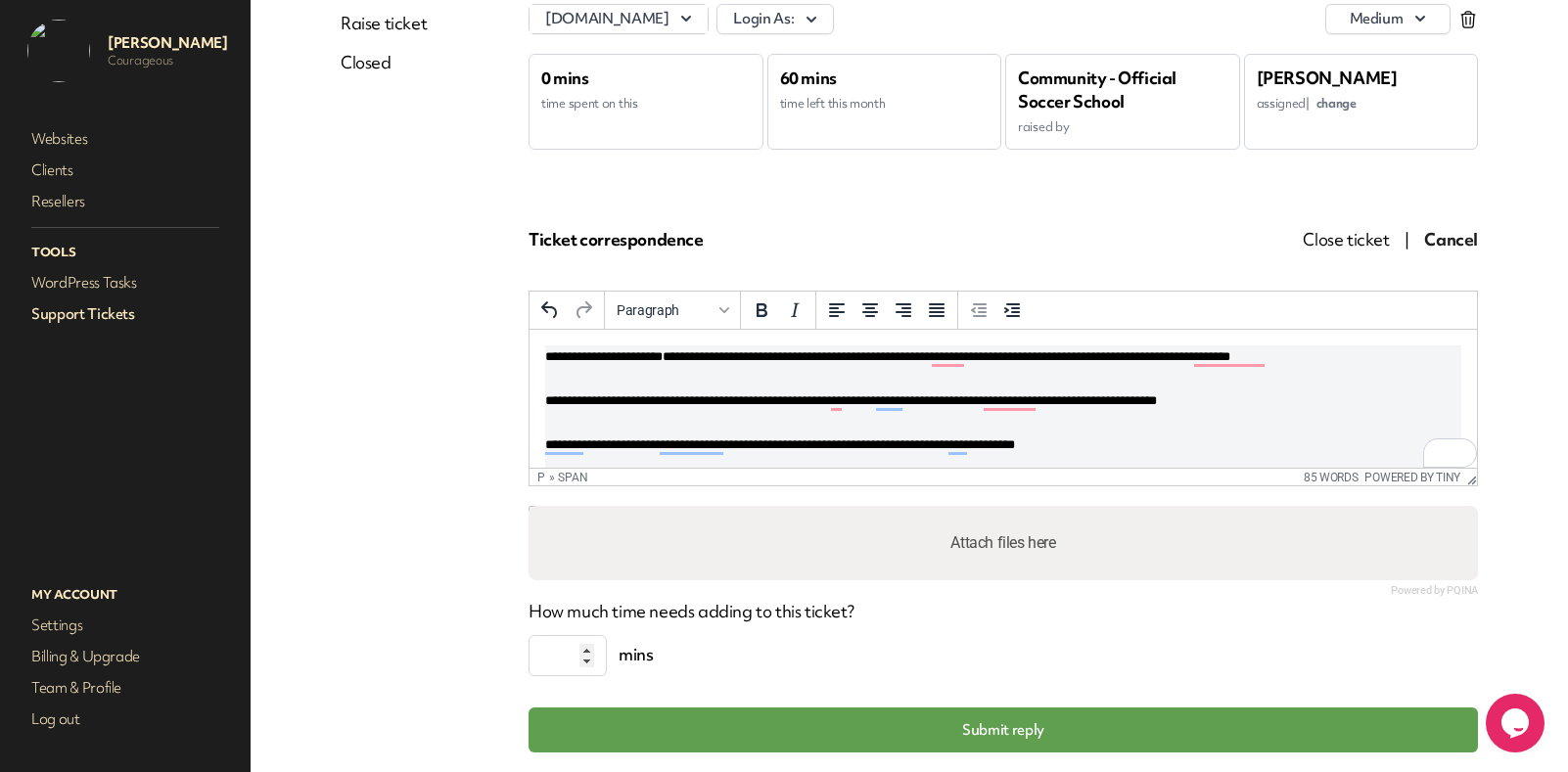 click on "**********" at bounding box center (604, 356) 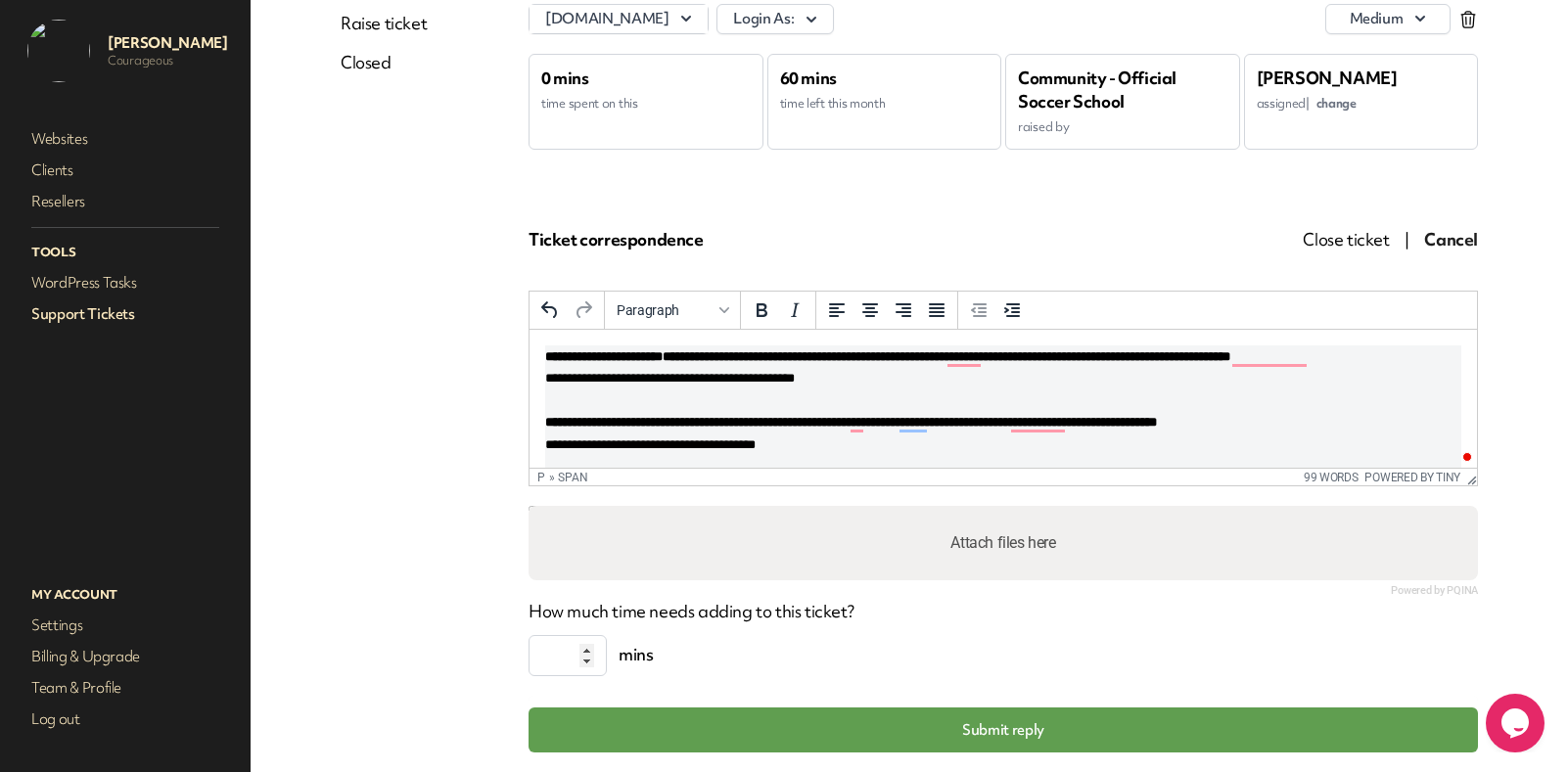 scroll, scrollTop: 8, scrollLeft: 0, axis: vertical 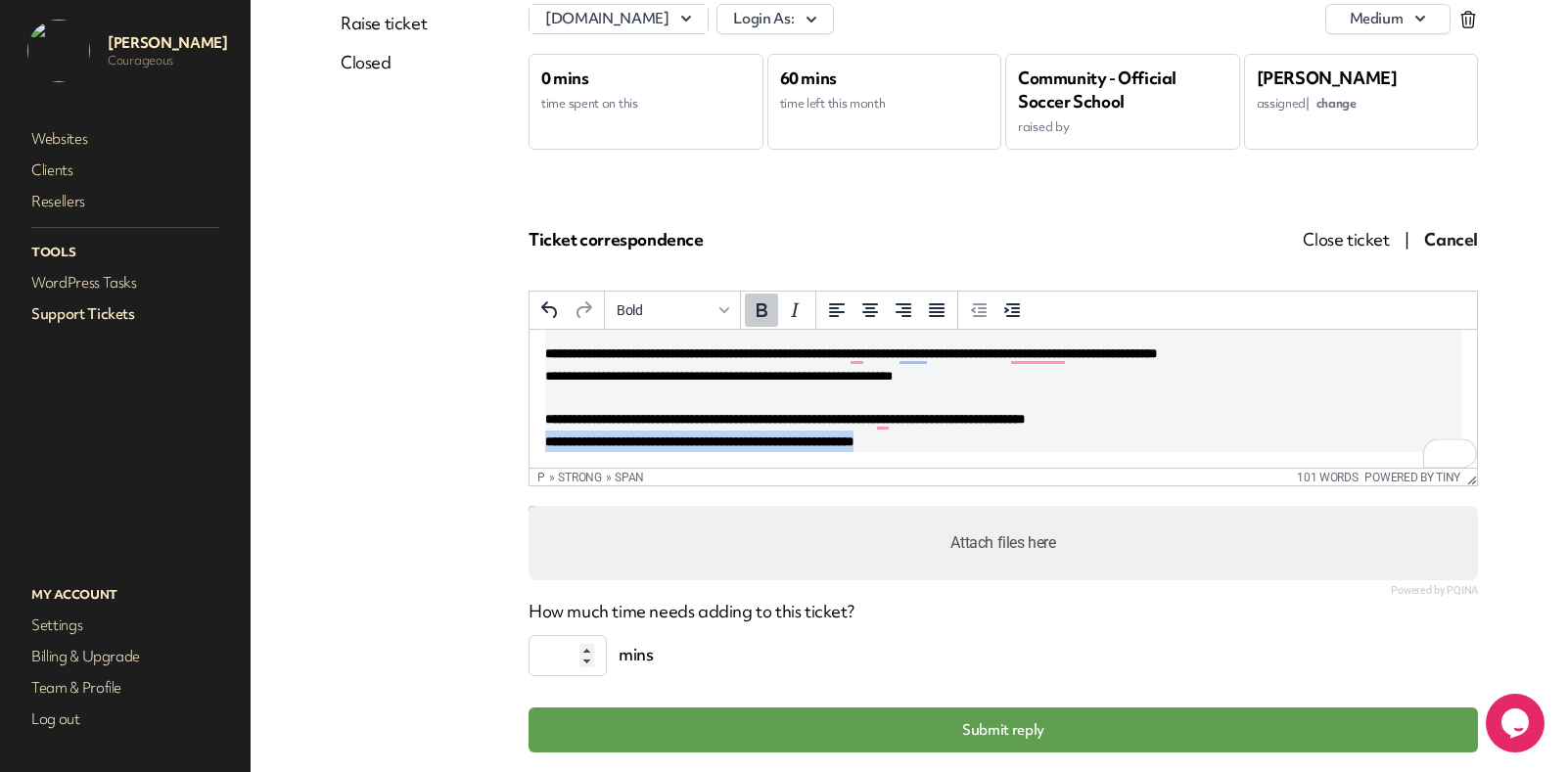 click on "**********" at bounding box center [785, 430] 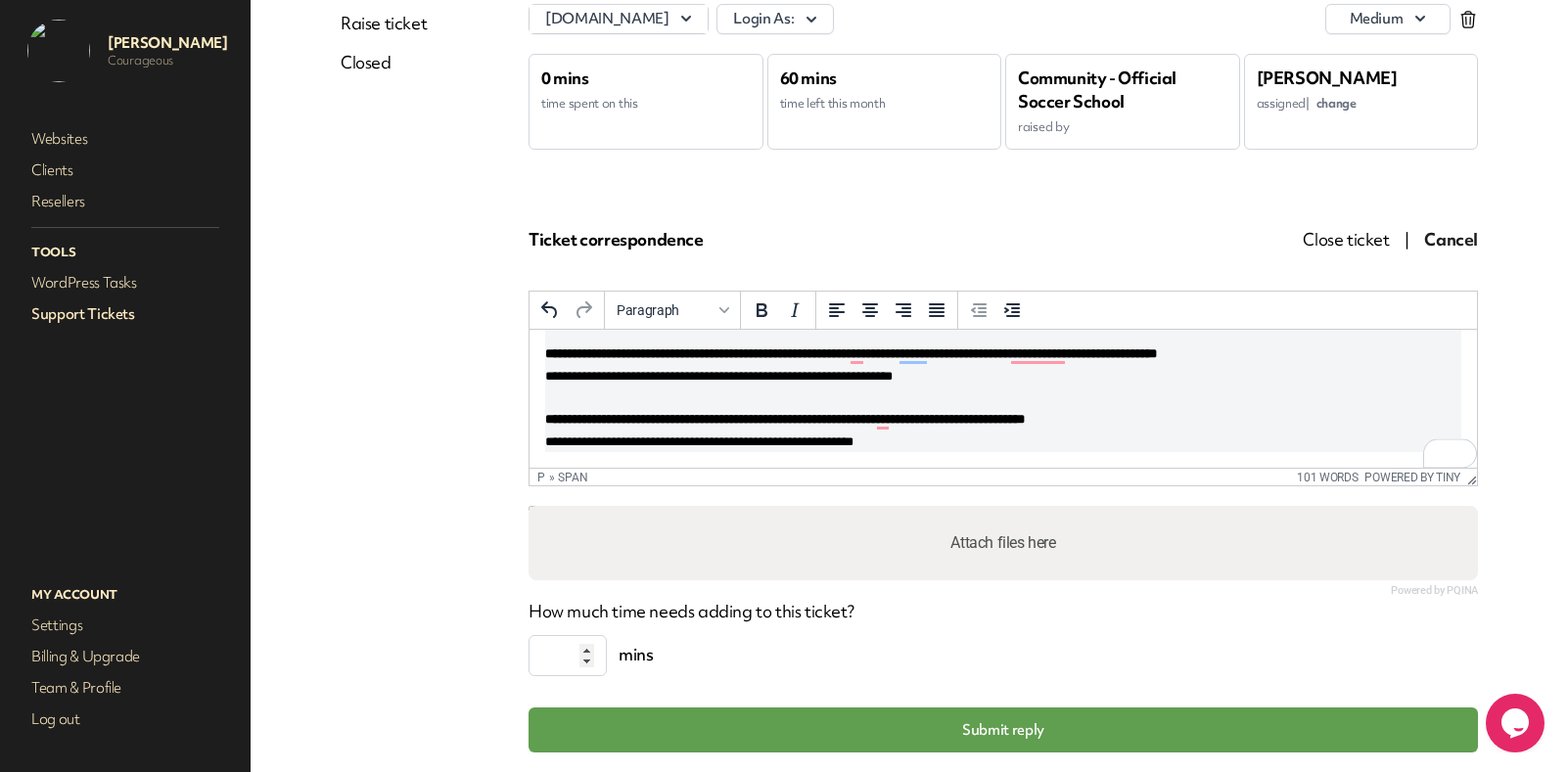 click on "**********" at bounding box center (1003, 430) 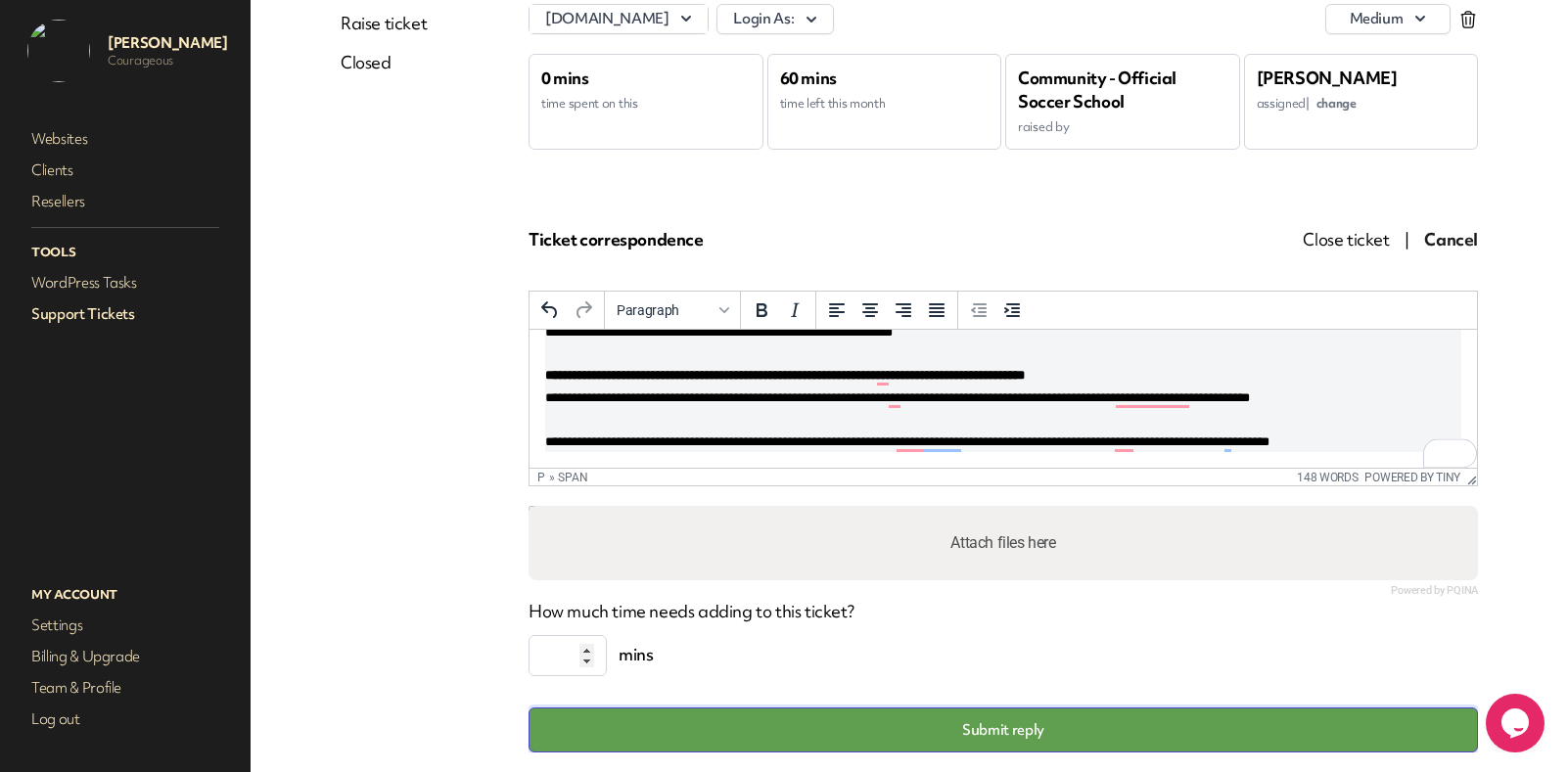 click on "Submit reply" at bounding box center (1003, 730) 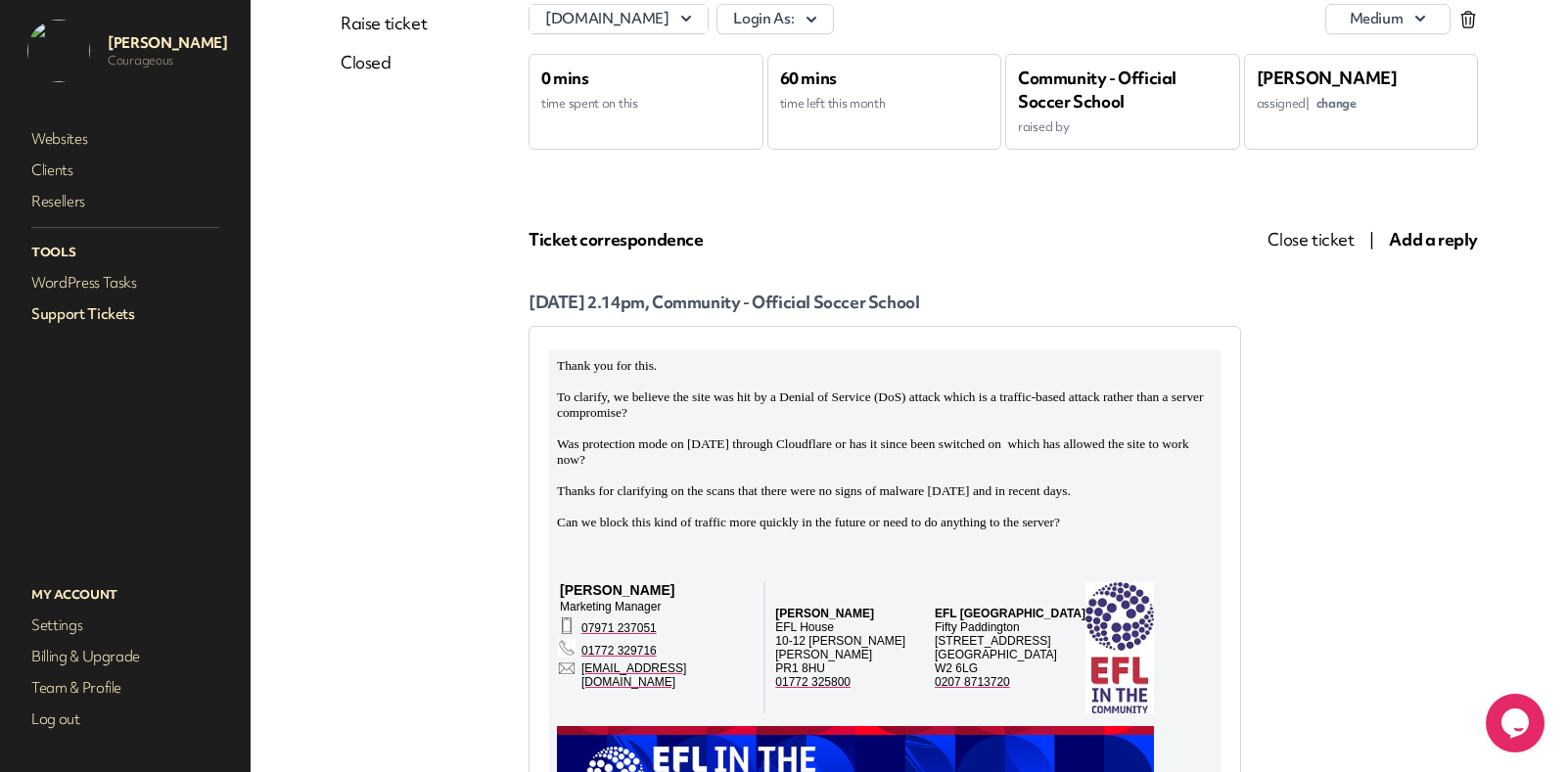 scroll, scrollTop: 0, scrollLeft: 0, axis: both 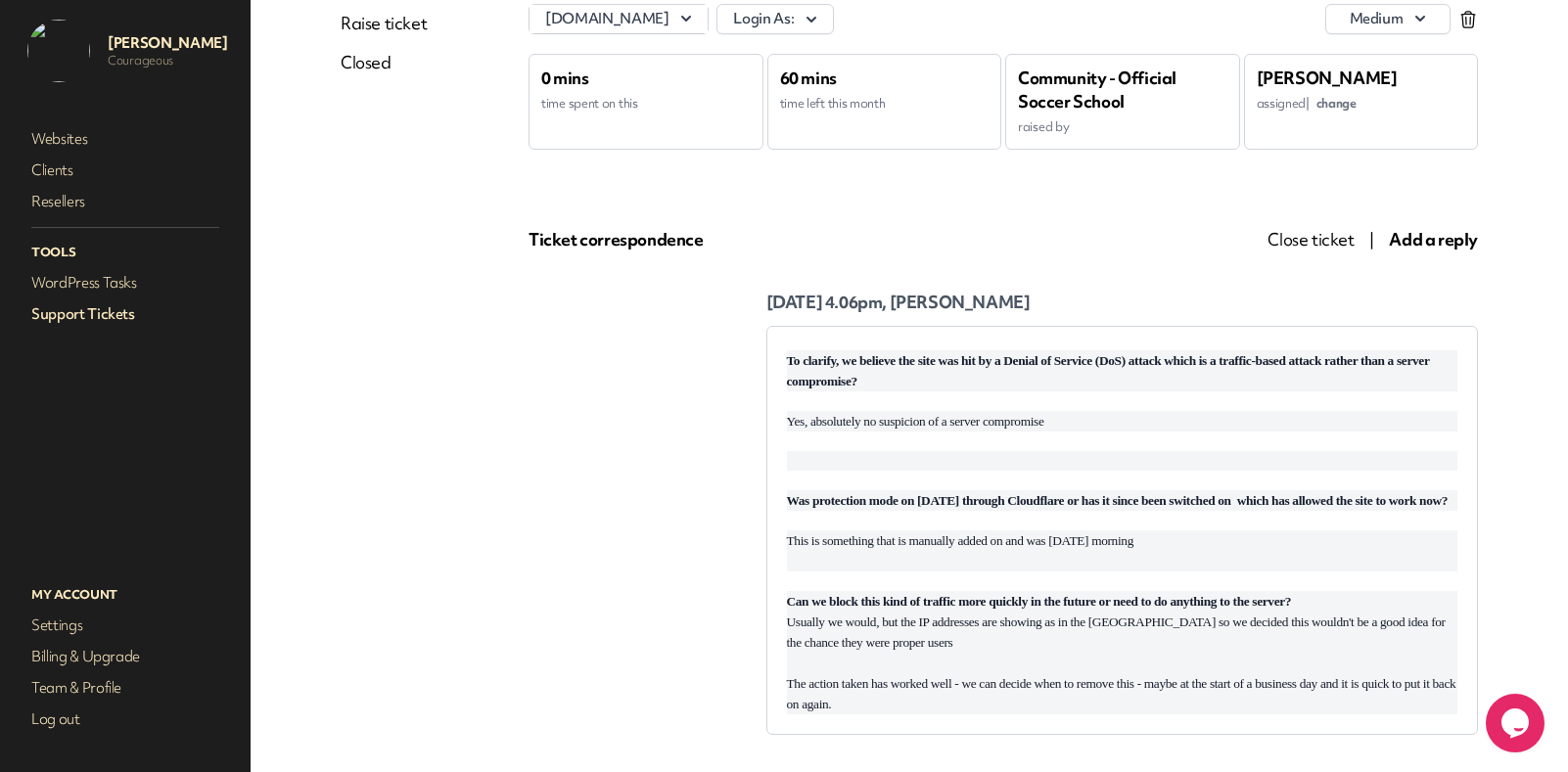 click on "Support Tickets" at bounding box center [125, 314] 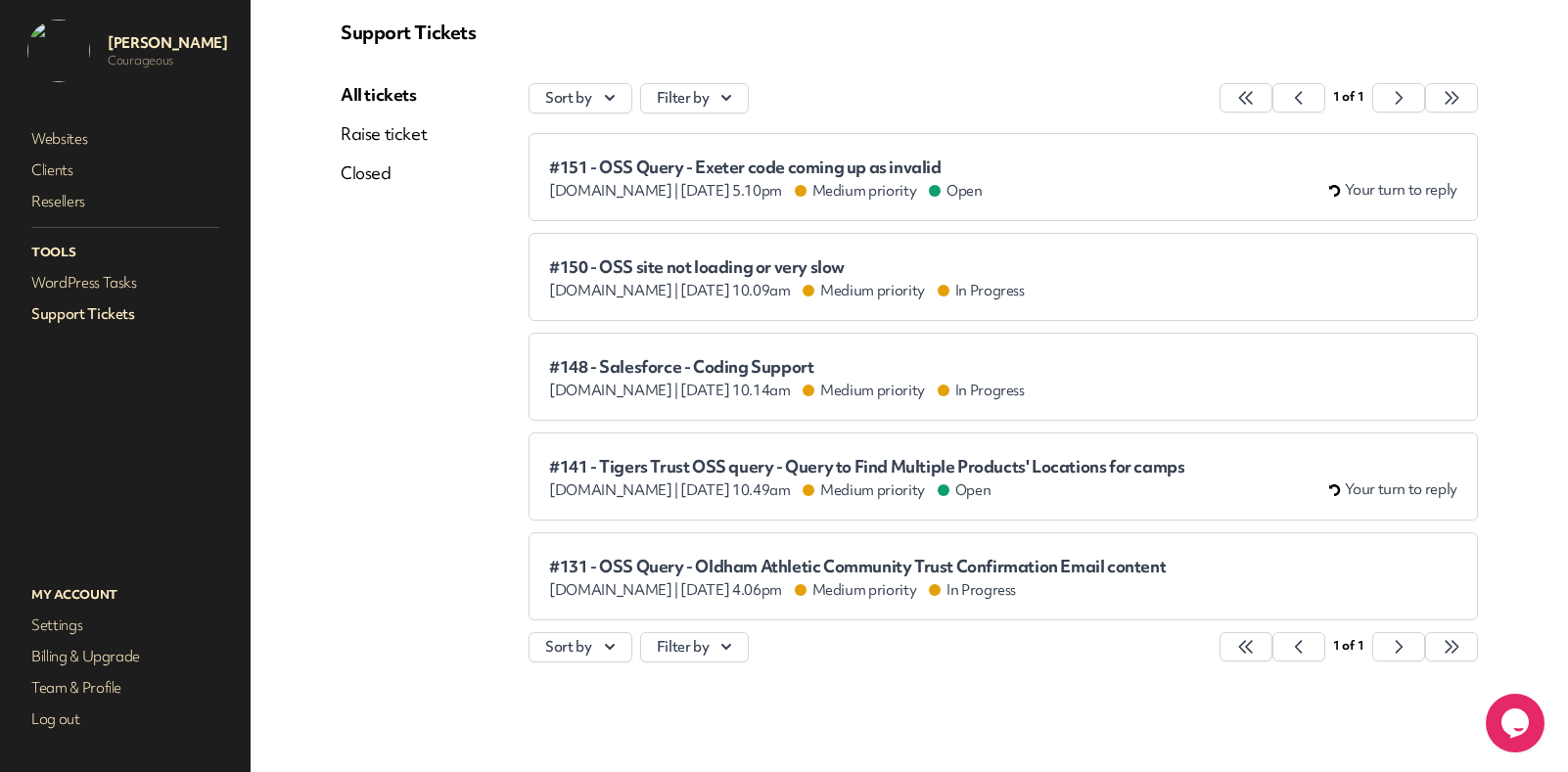 scroll, scrollTop: 0, scrollLeft: 0, axis: both 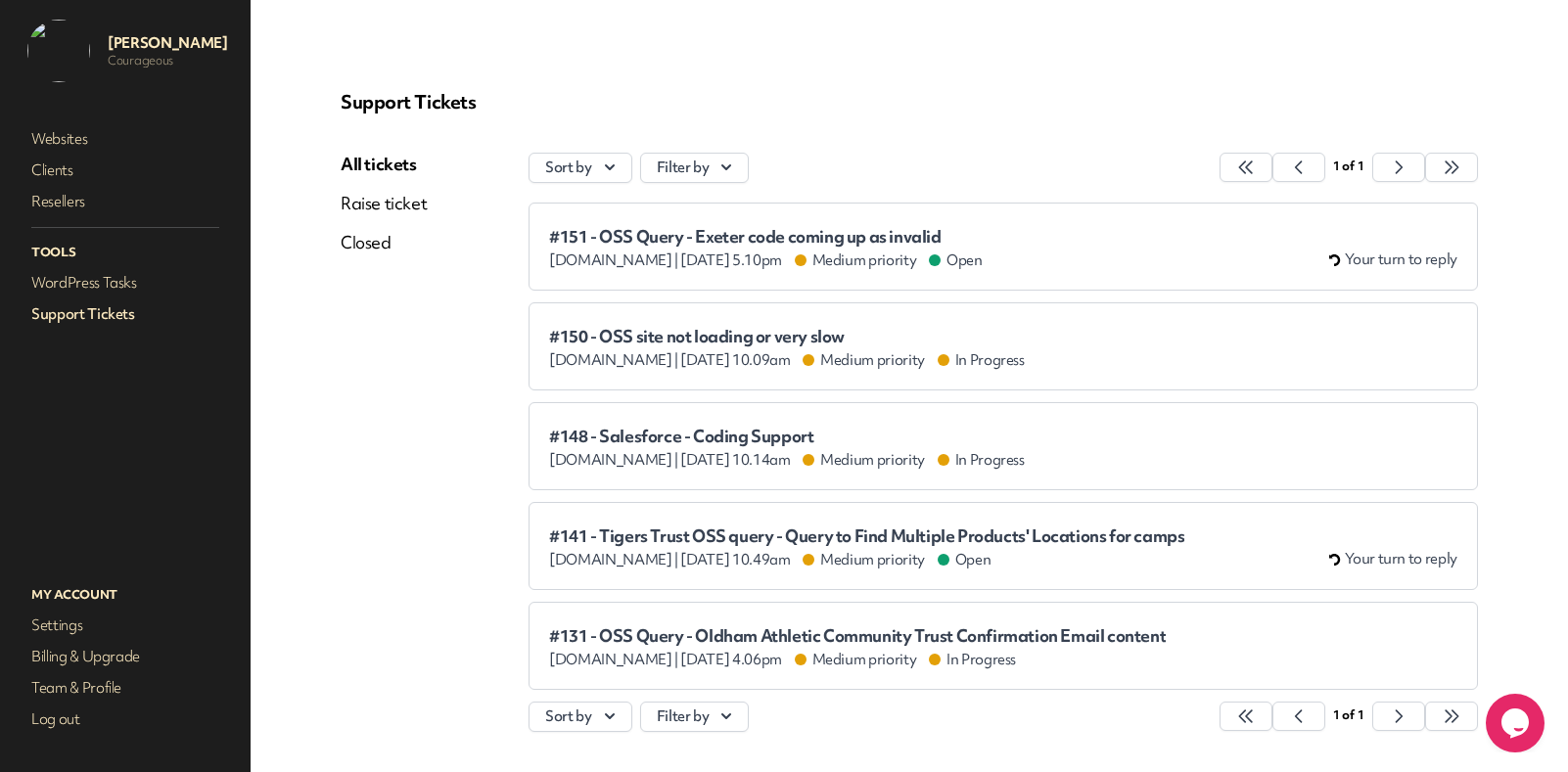 click on "#141 - Tigers Trust OSS query - Query to Find Multiple Products' Locations for camps" at bounding box center [866, 536] 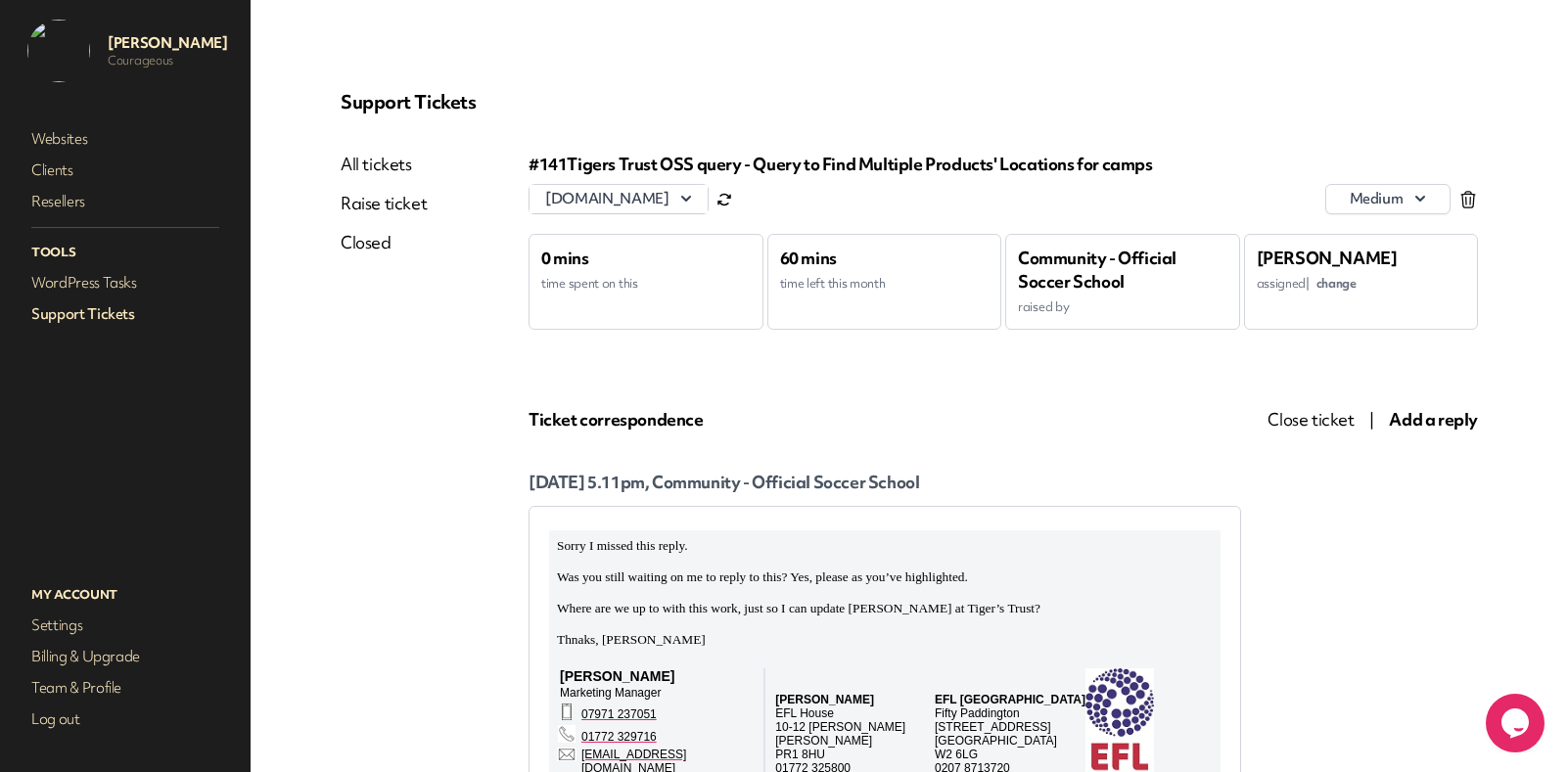 scroll, scrollTop: 0, scrollLeft: 0, axis: both 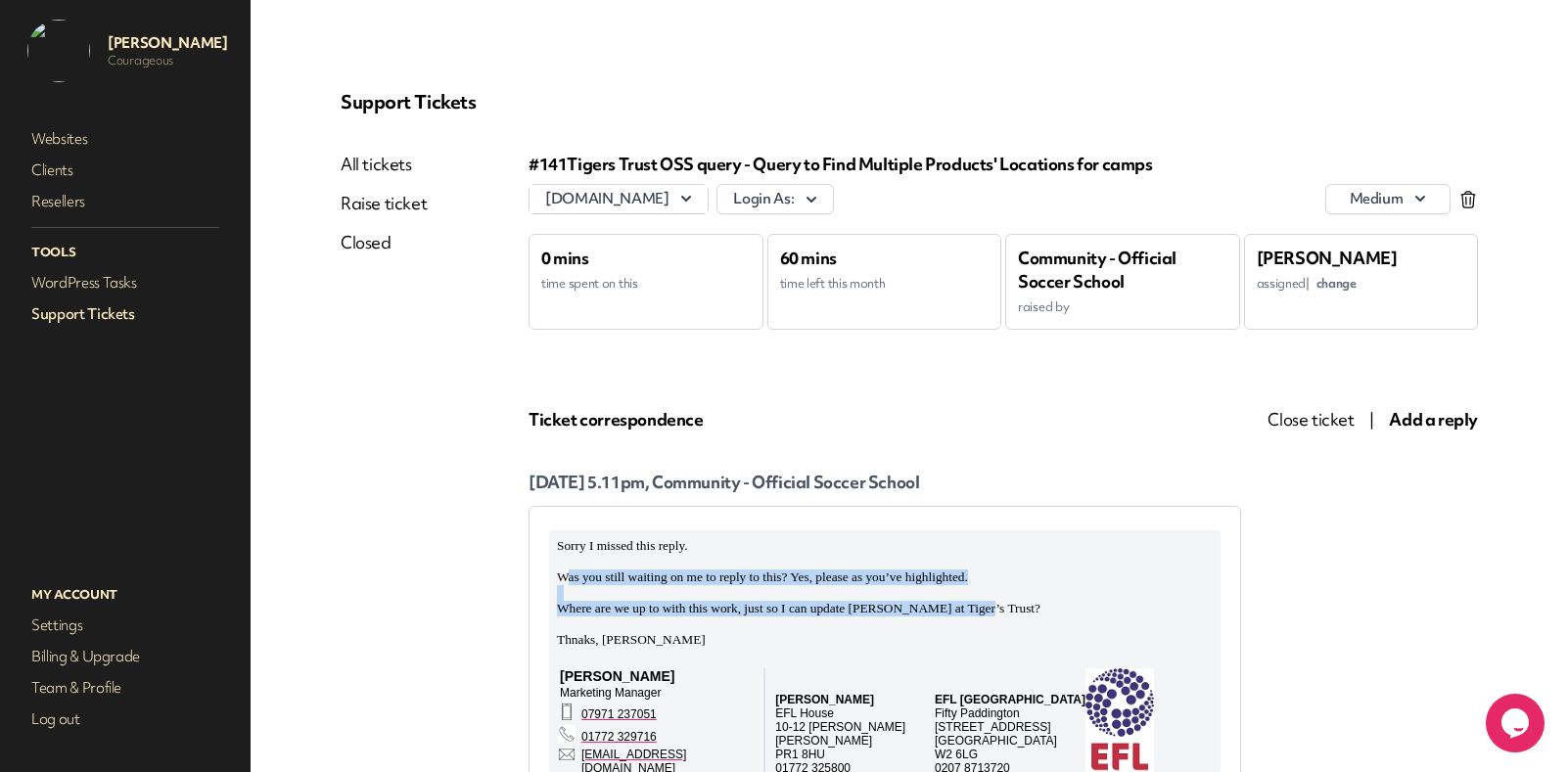 drag, startPoint x: 565, startPoint y: 591, endPoint x: 1048, endPoint y: 613, distance: 483.50078 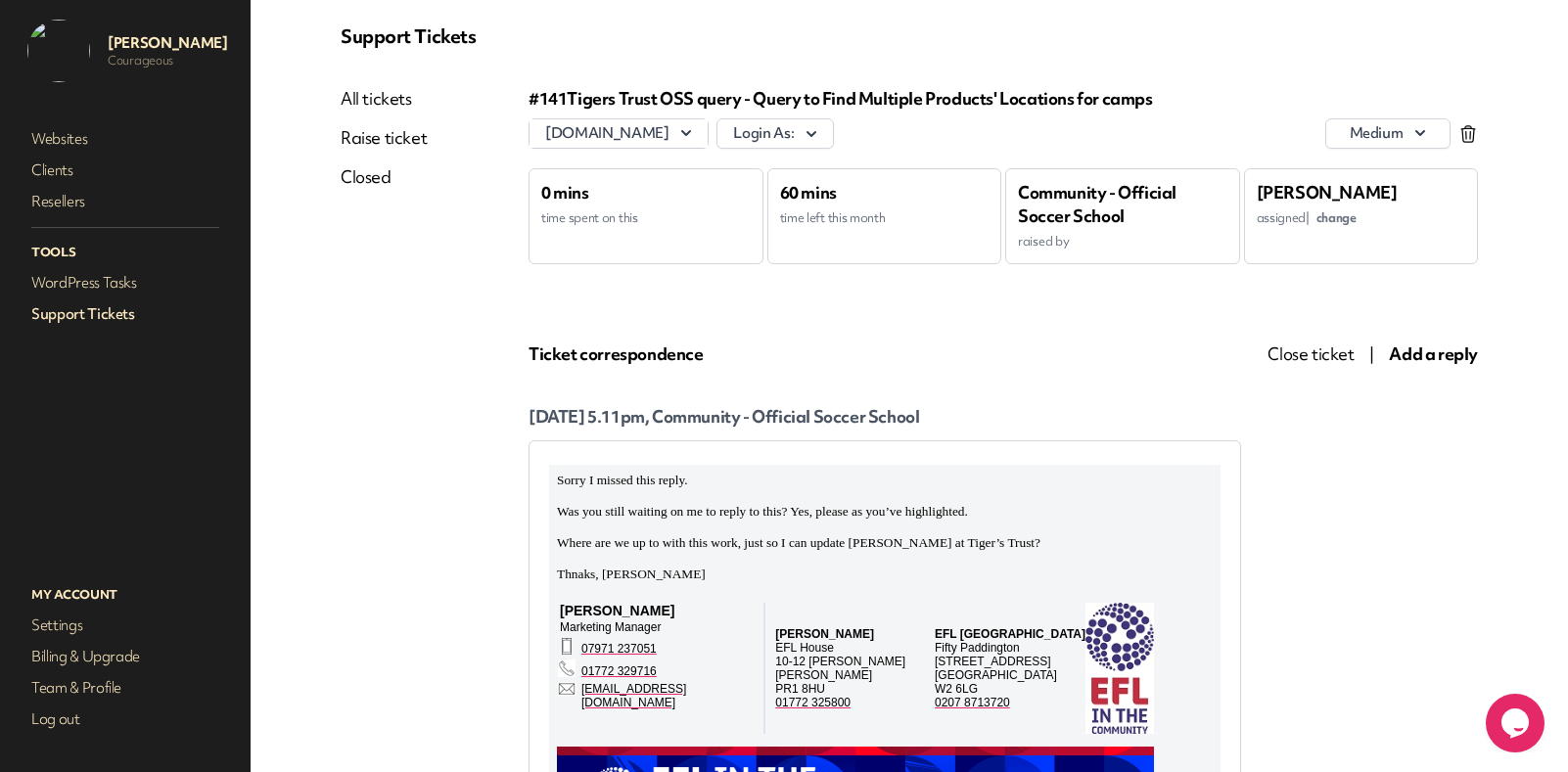 scroll, scrollTop: 68, scrollLeft: 0, axis: vertical 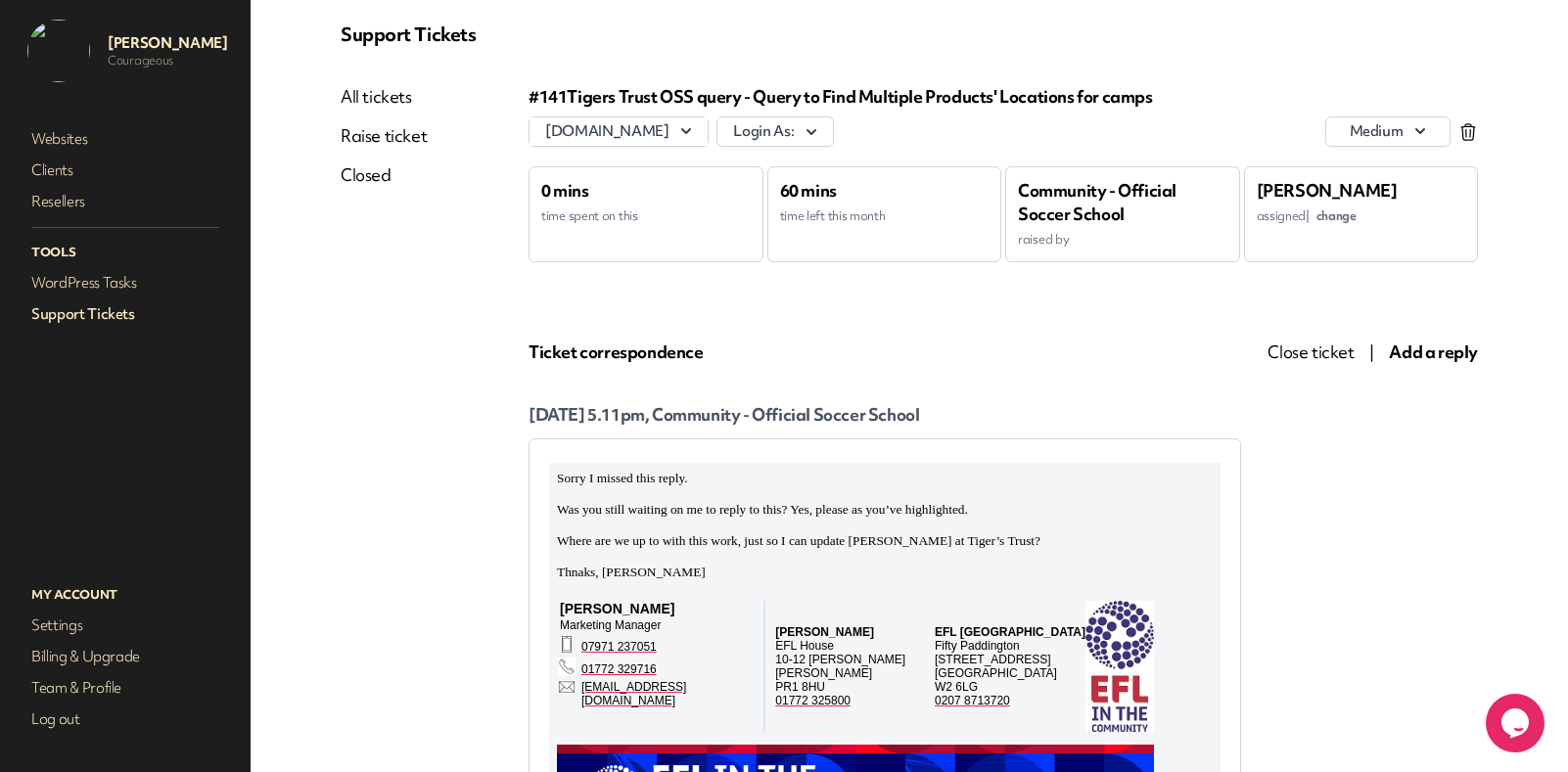 click on "Add a reply" at bounding box center (1433, 351) 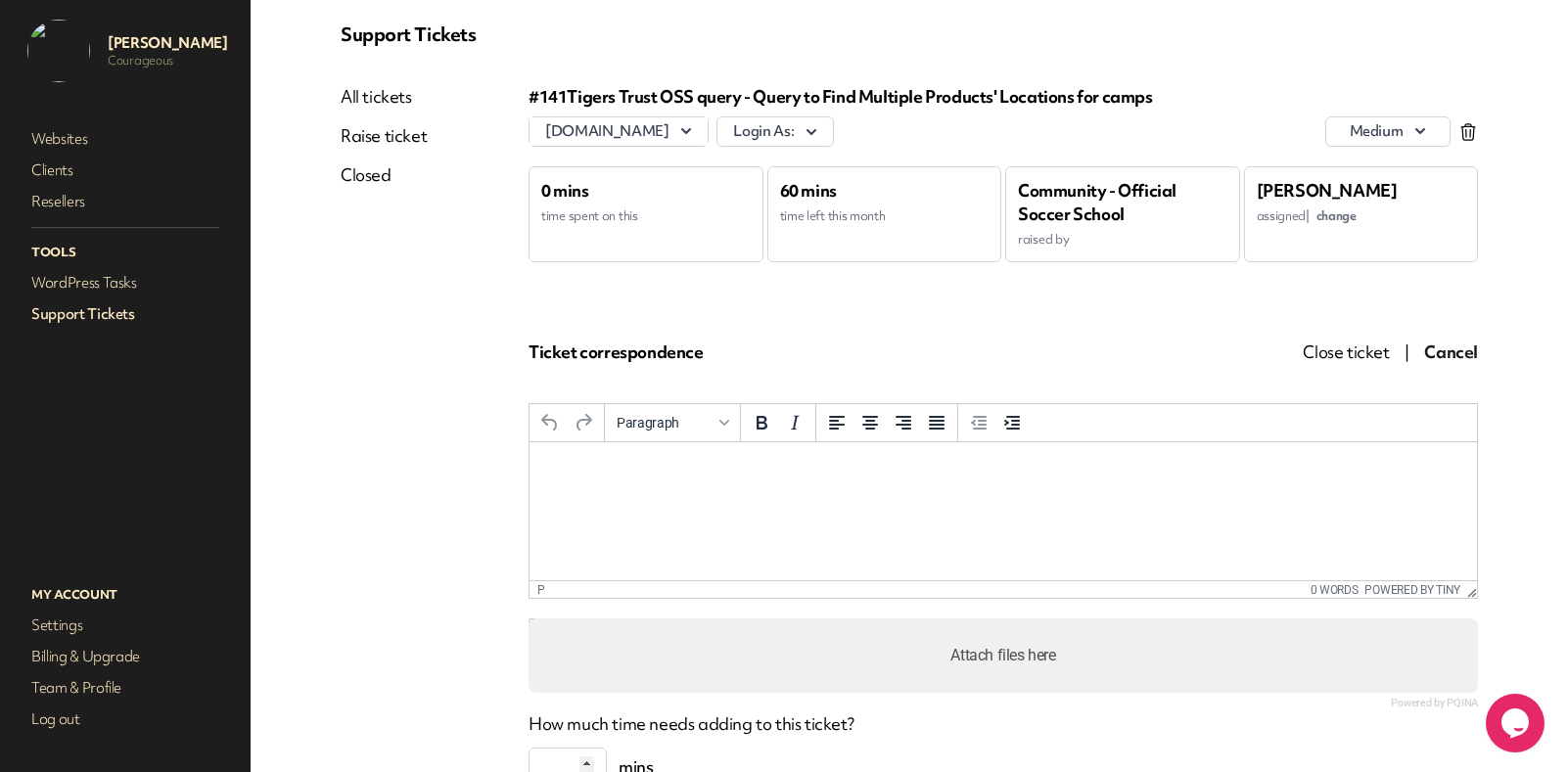 scroll, scrollTop: 0, scrollLeft: 0, axis: both 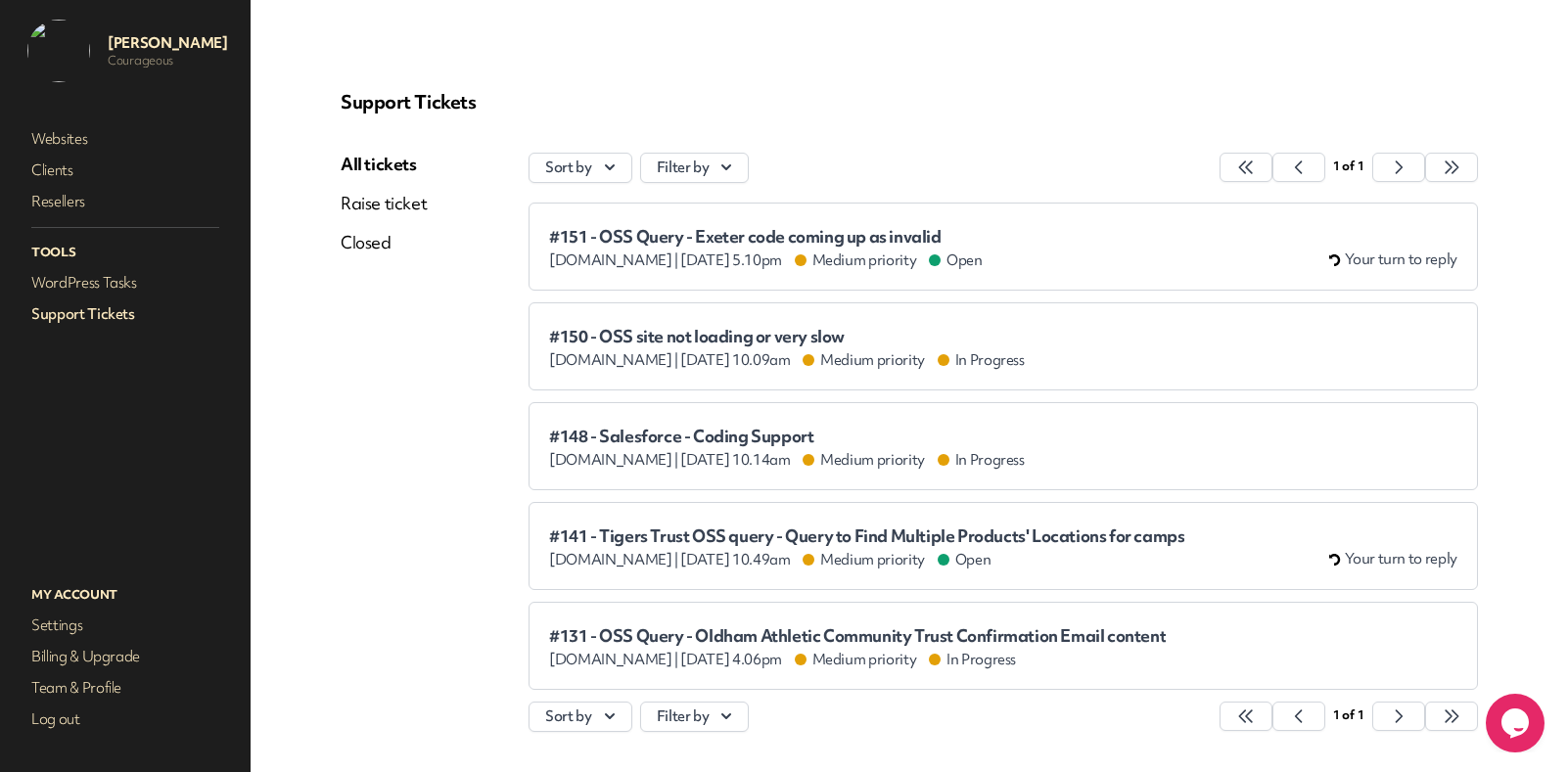 click on "#141 - Tigers Trust OSS query - Query to Find Multiple Products' Locations for camps" at bounding box center [866, 536] 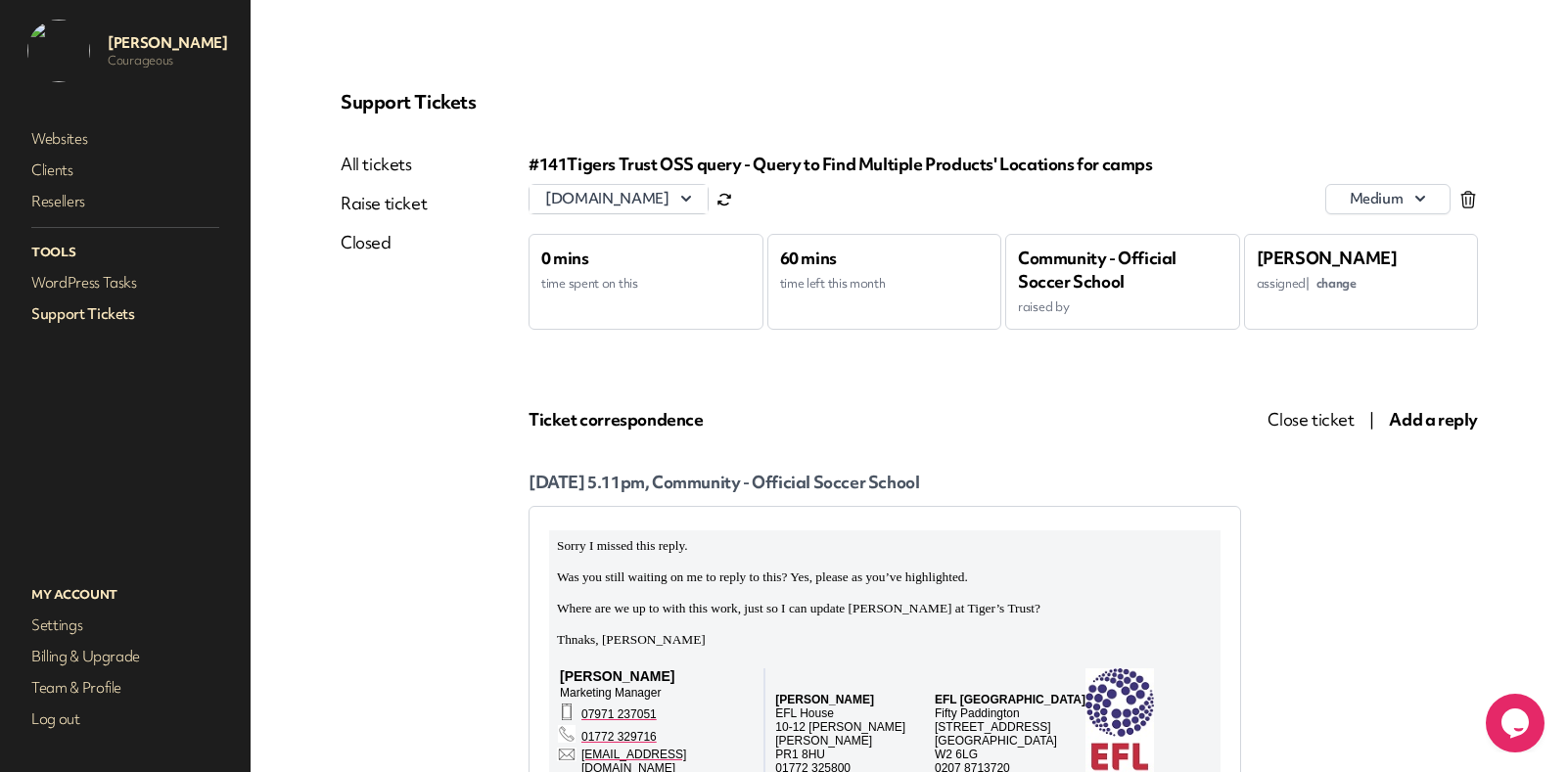 scroll, scrollTop: 0, scrollLeft: 0, axis: both 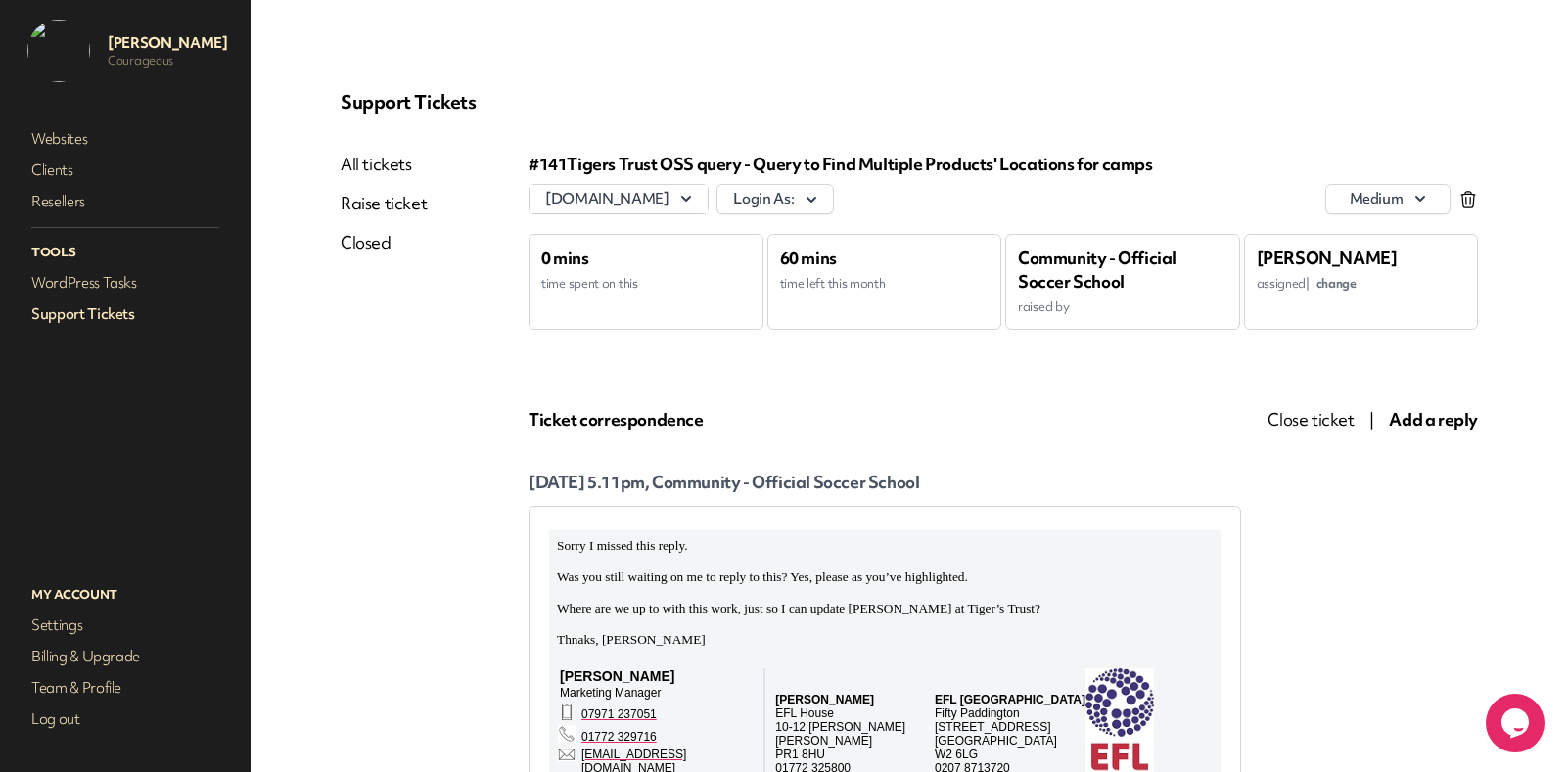 click on "[DATE] 5.11pm, Community - Official Soccer School
[DATE] 11.08am, [PERSON_NAME]
Just to check, do you want " [GEOGRAPHIC_DATA]" (for example) to be written into the email confirmation?
[DATE] 11.01am, Community - Official Soccer School" at bounding box center (1003, 3561) 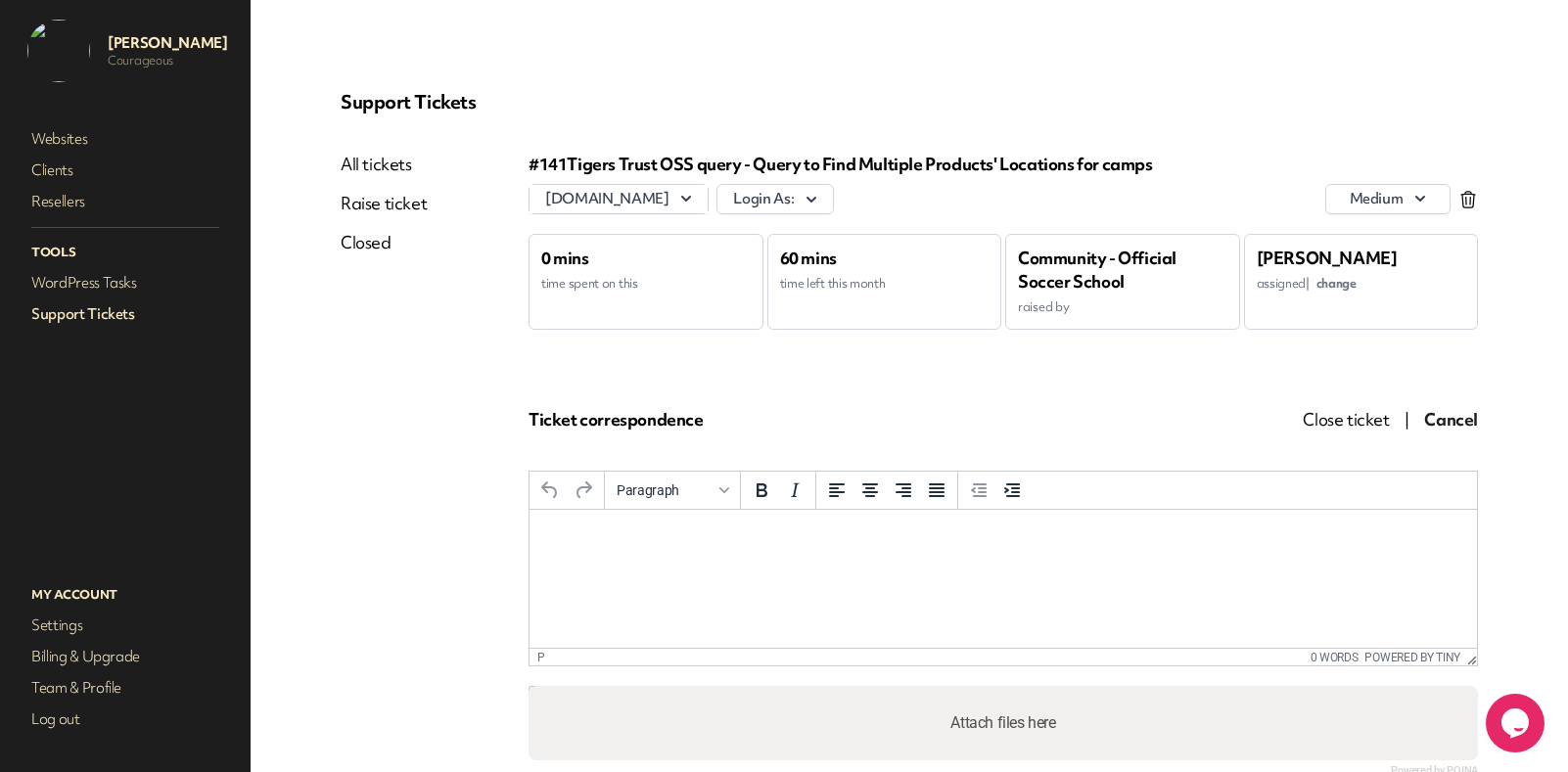 scroll, scrollTop: 0, scrollLeft: 0, axis: both 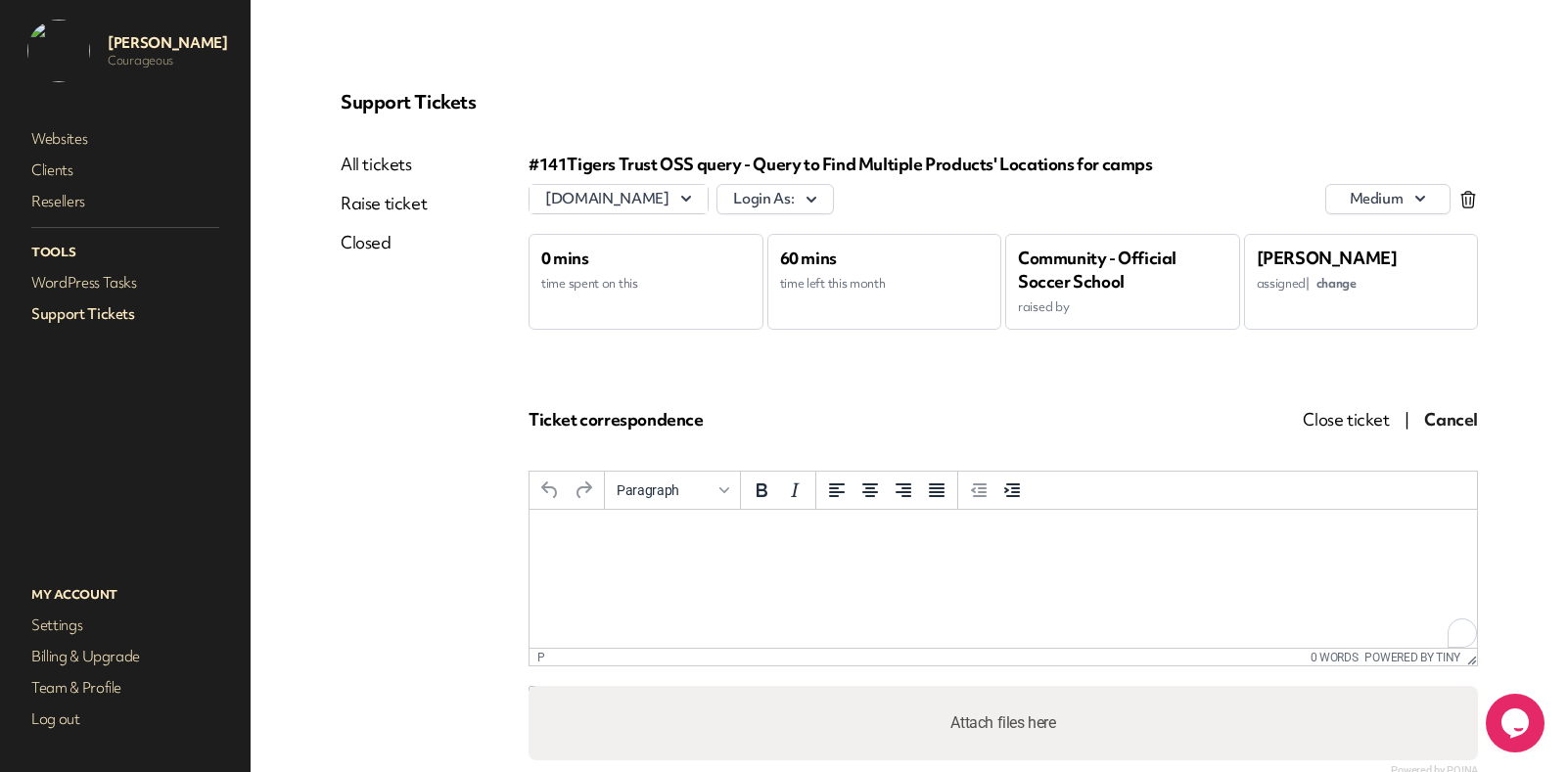 click at bounding box center (1003, 536) 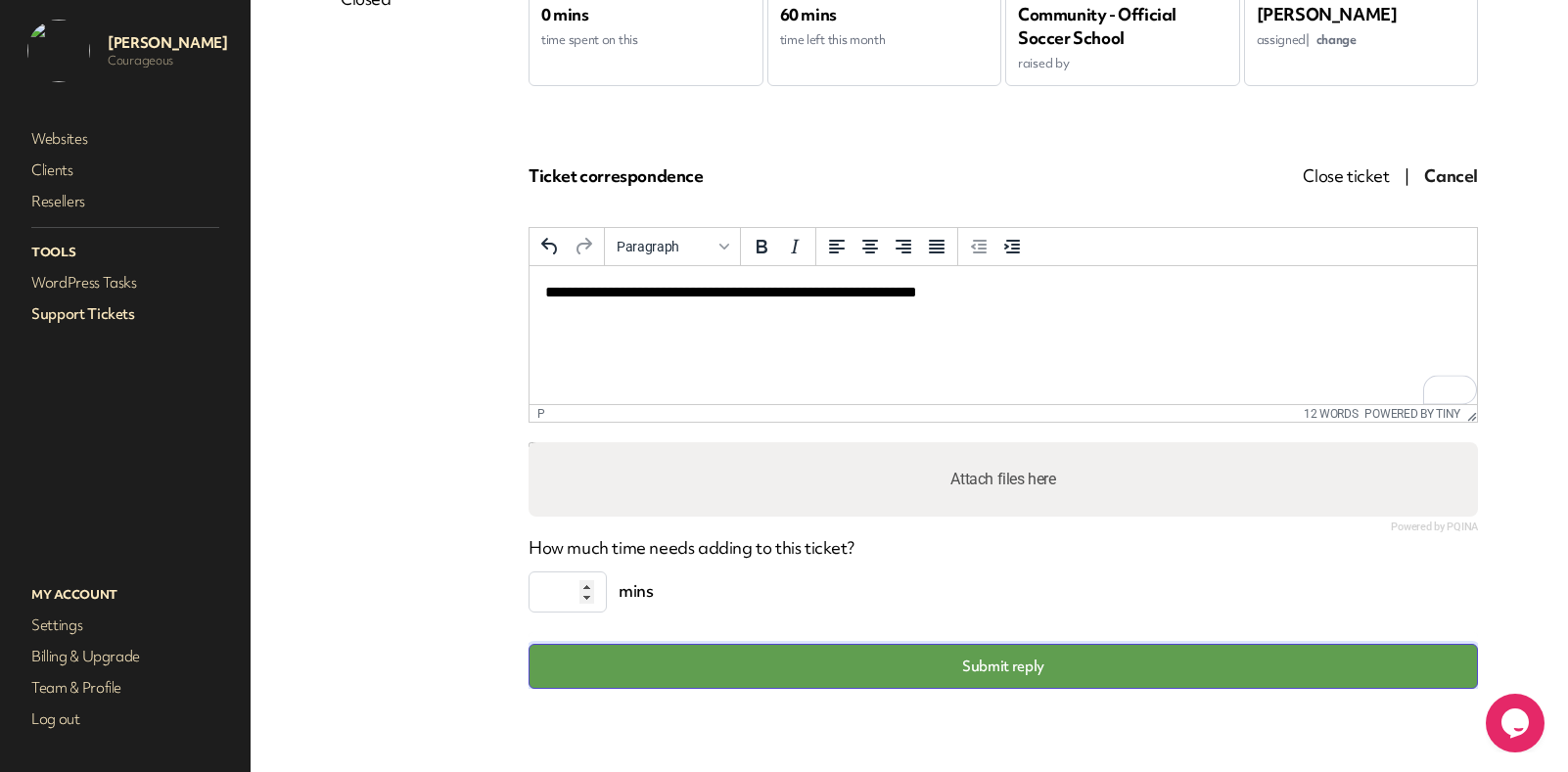 click on "Submit reply" at bounding box center [1003, 666] 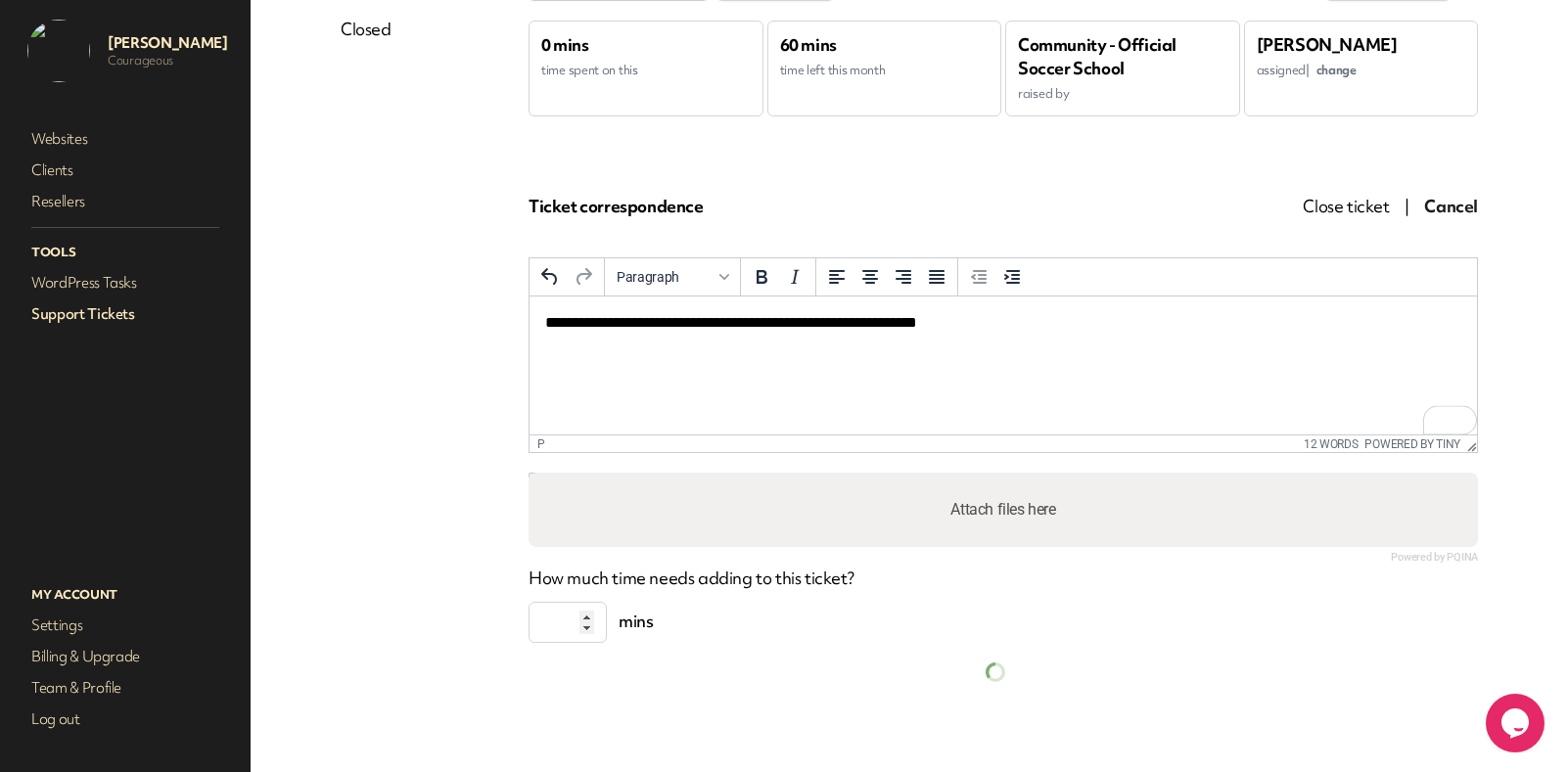 scroll, scrollTop: 244, scrollLeft: 0, axis: vertical 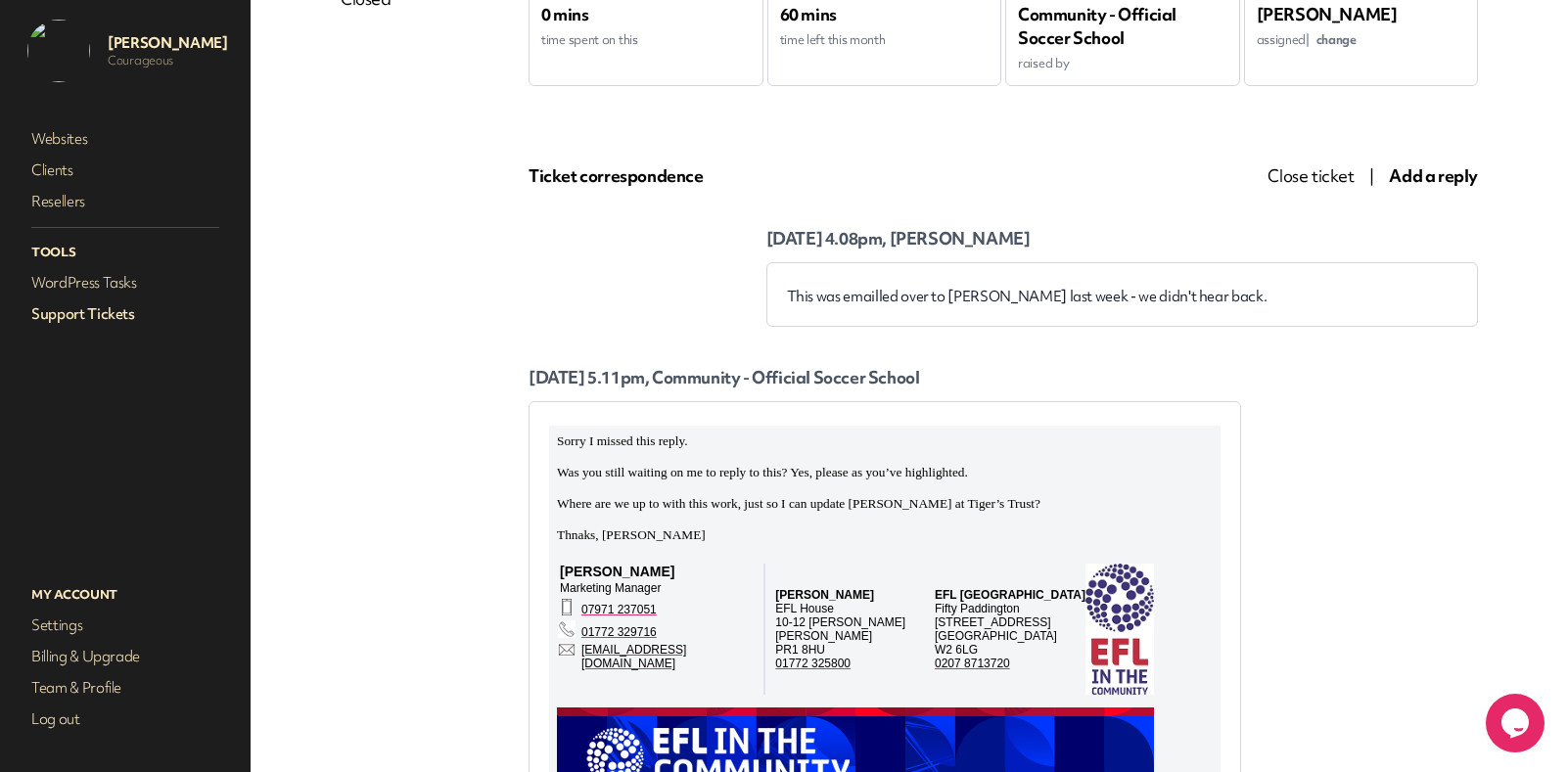 click on "Close ticket" at bounding box center [1311, 175] 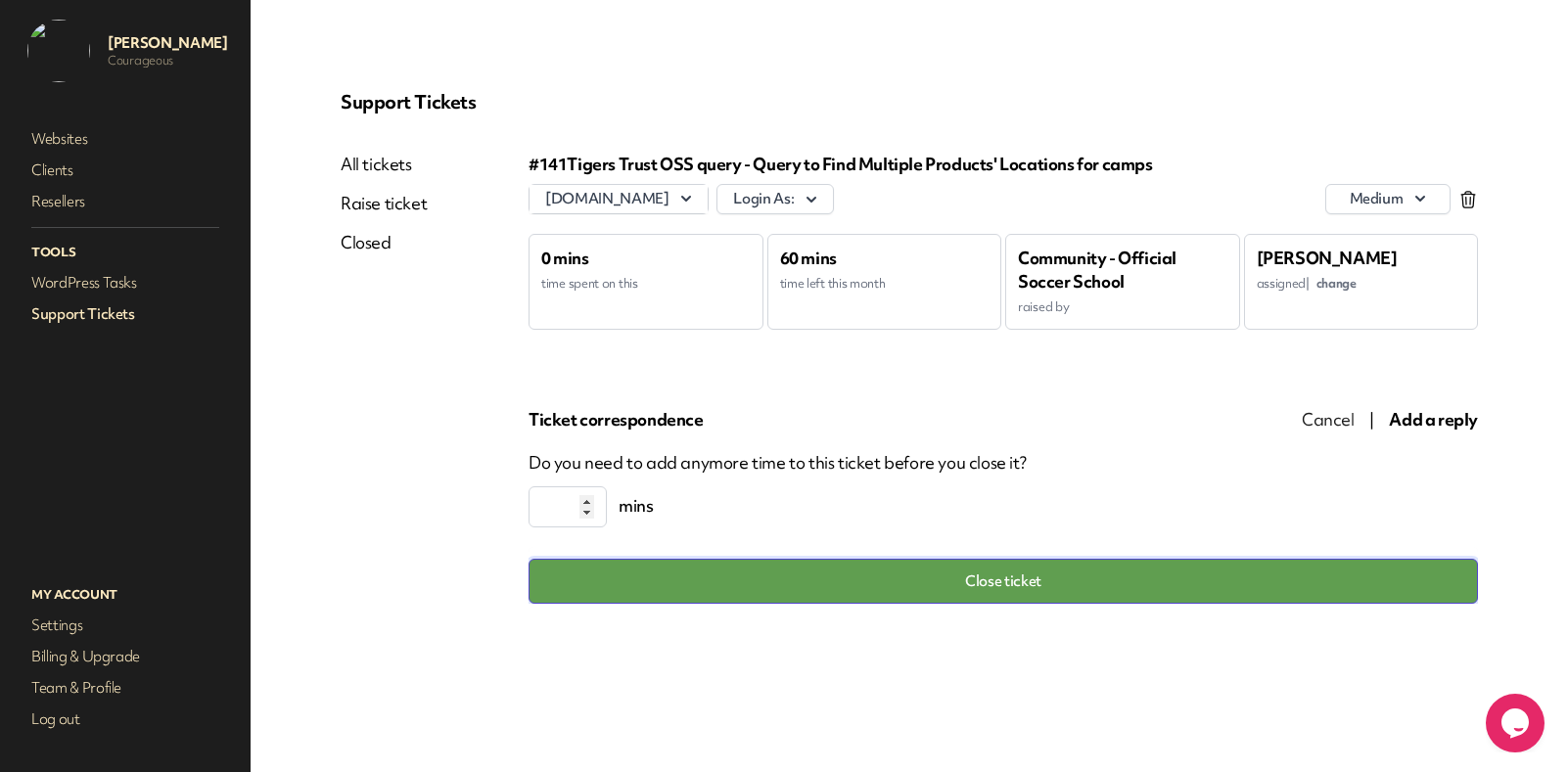 click on "Close ticket" at bounding box center [1003, 581] 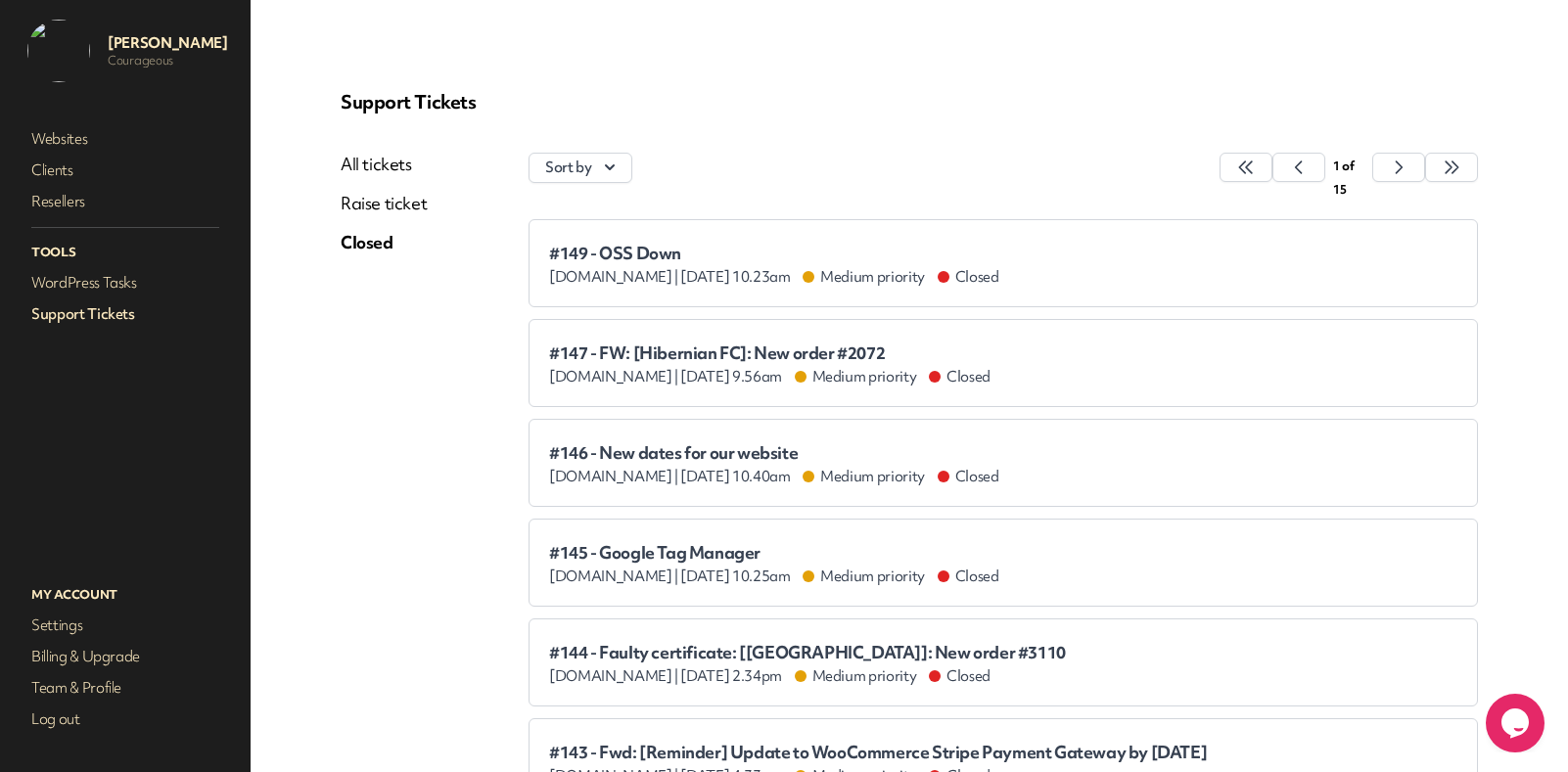 click on "Support Tickets" at bounding box center [125, 314] 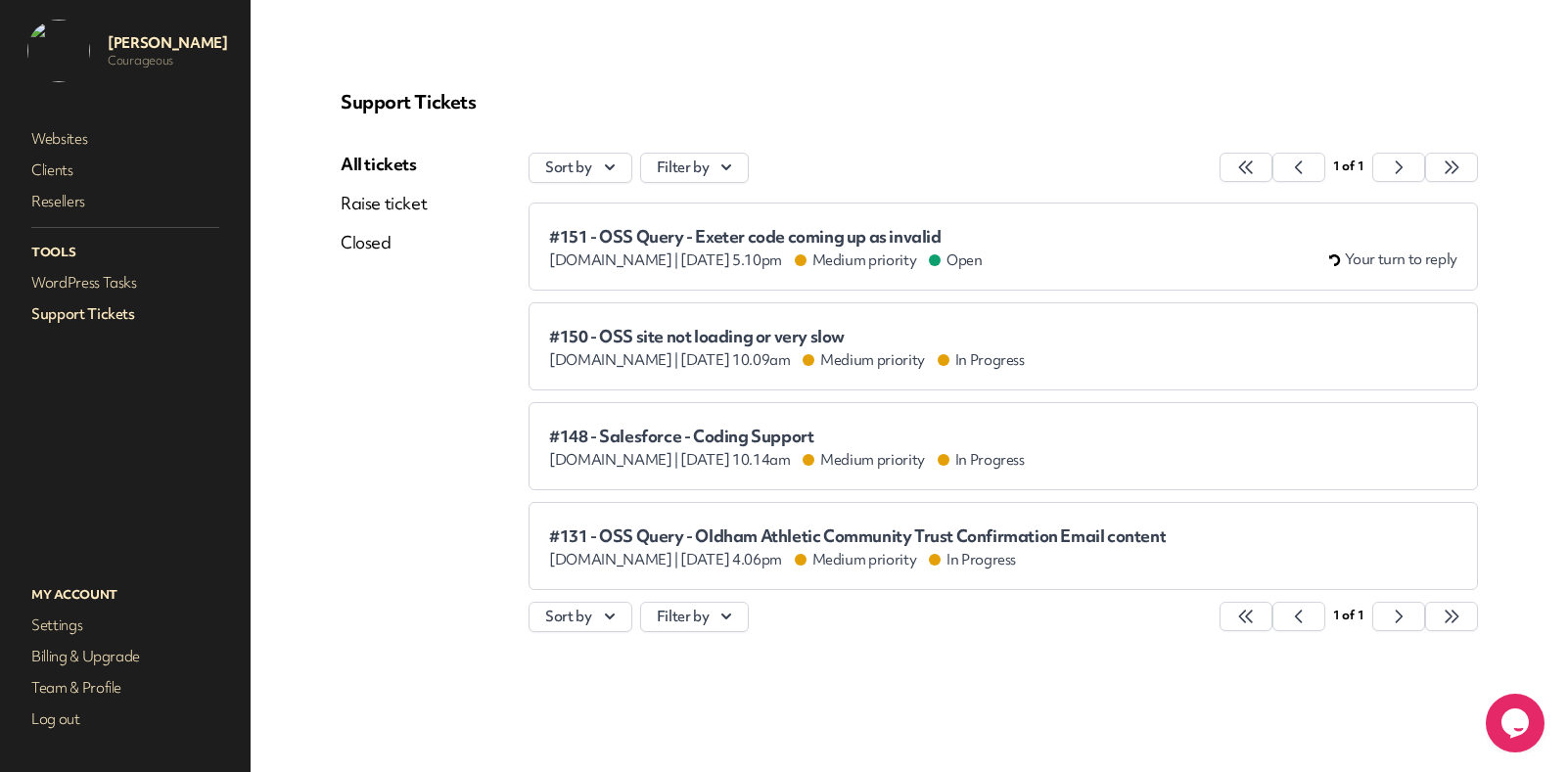 click on "Support Tickets" at bounding box center (125, 314) 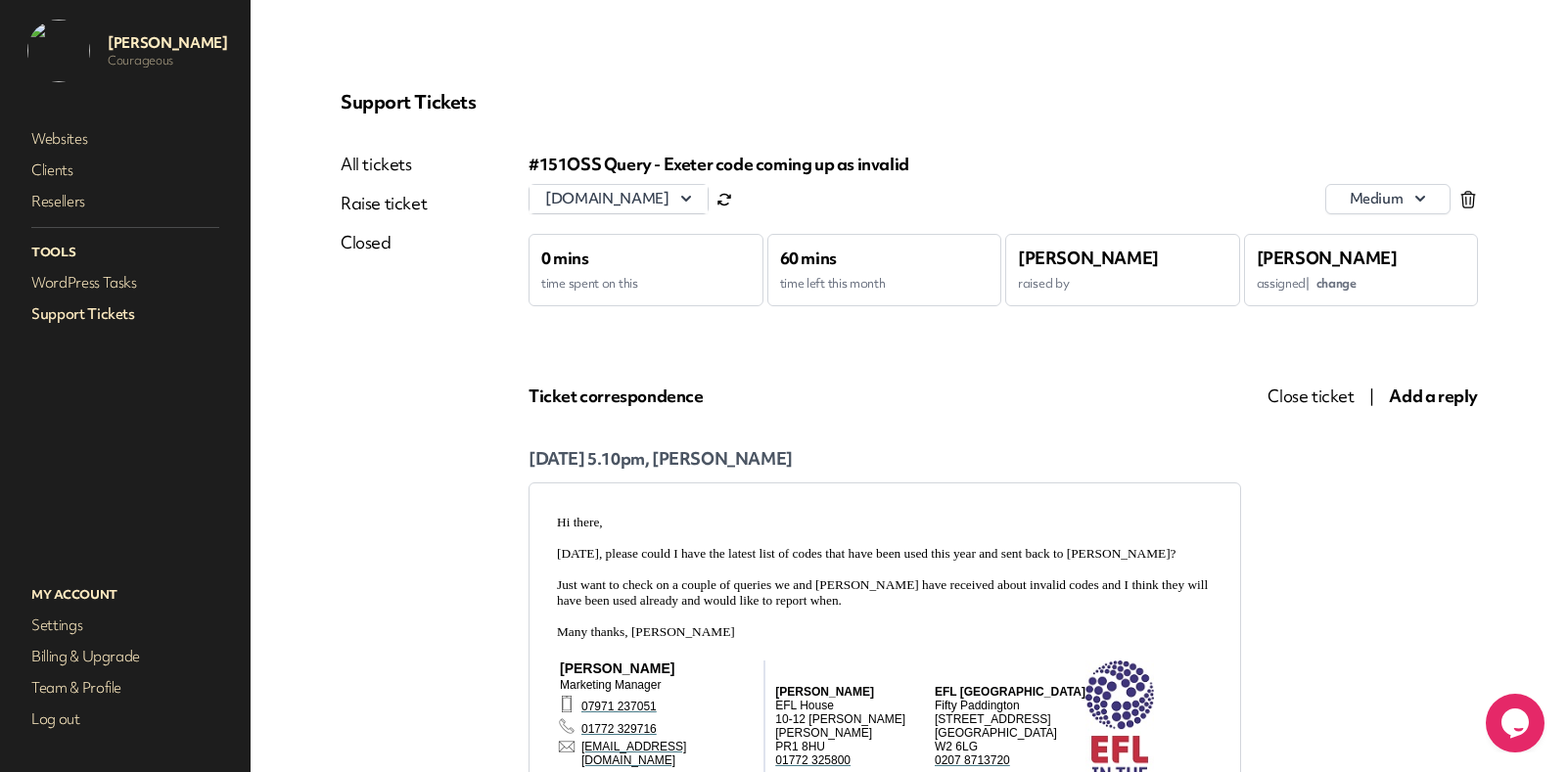 scroll, scrollTop: 0, scrollLeft: 0, axis: both 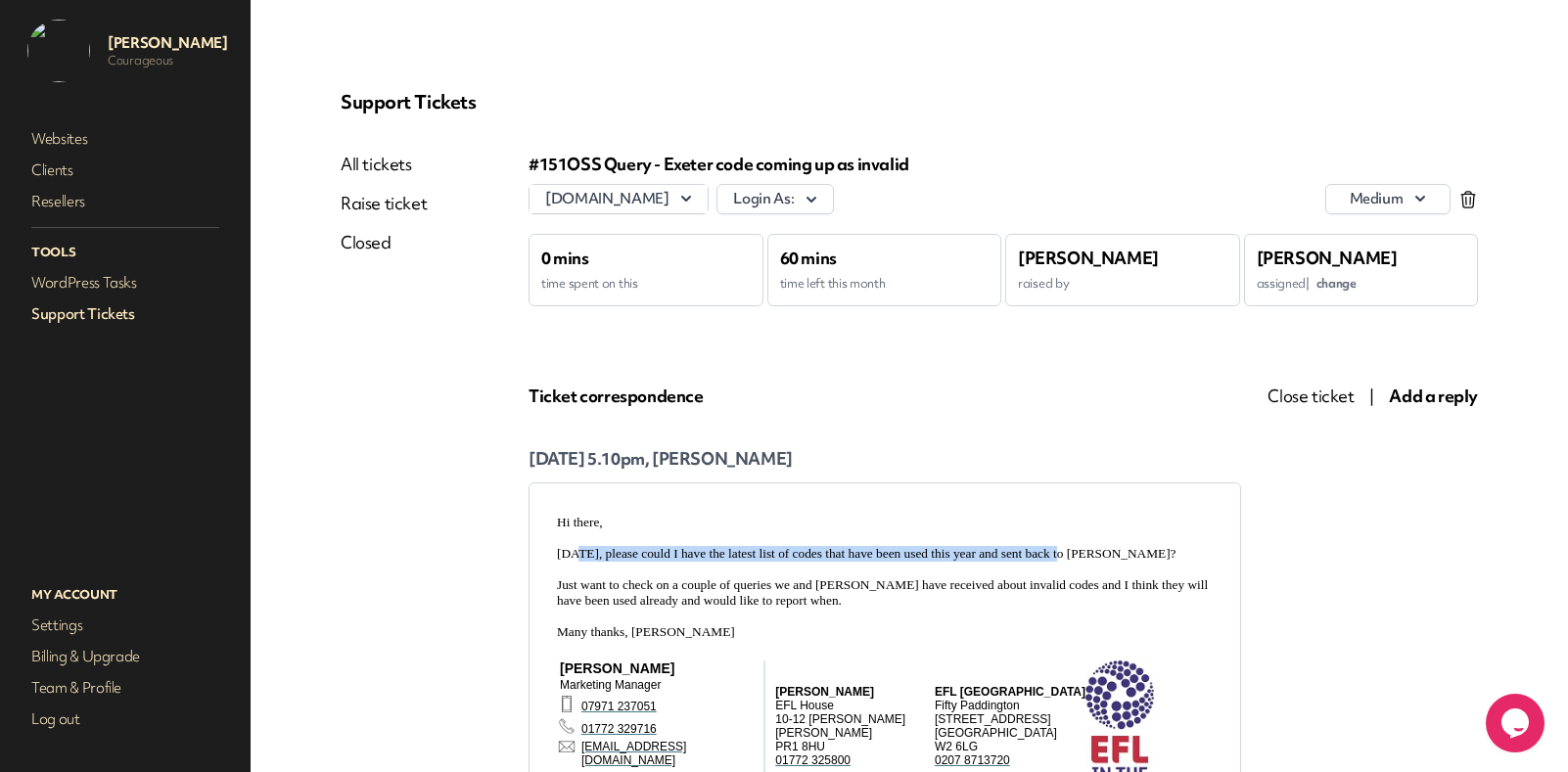 drag, startPoint x: 576, startPoint y: 557, endPoint x: 1066, endPoint y: 563, distance: 490.03673 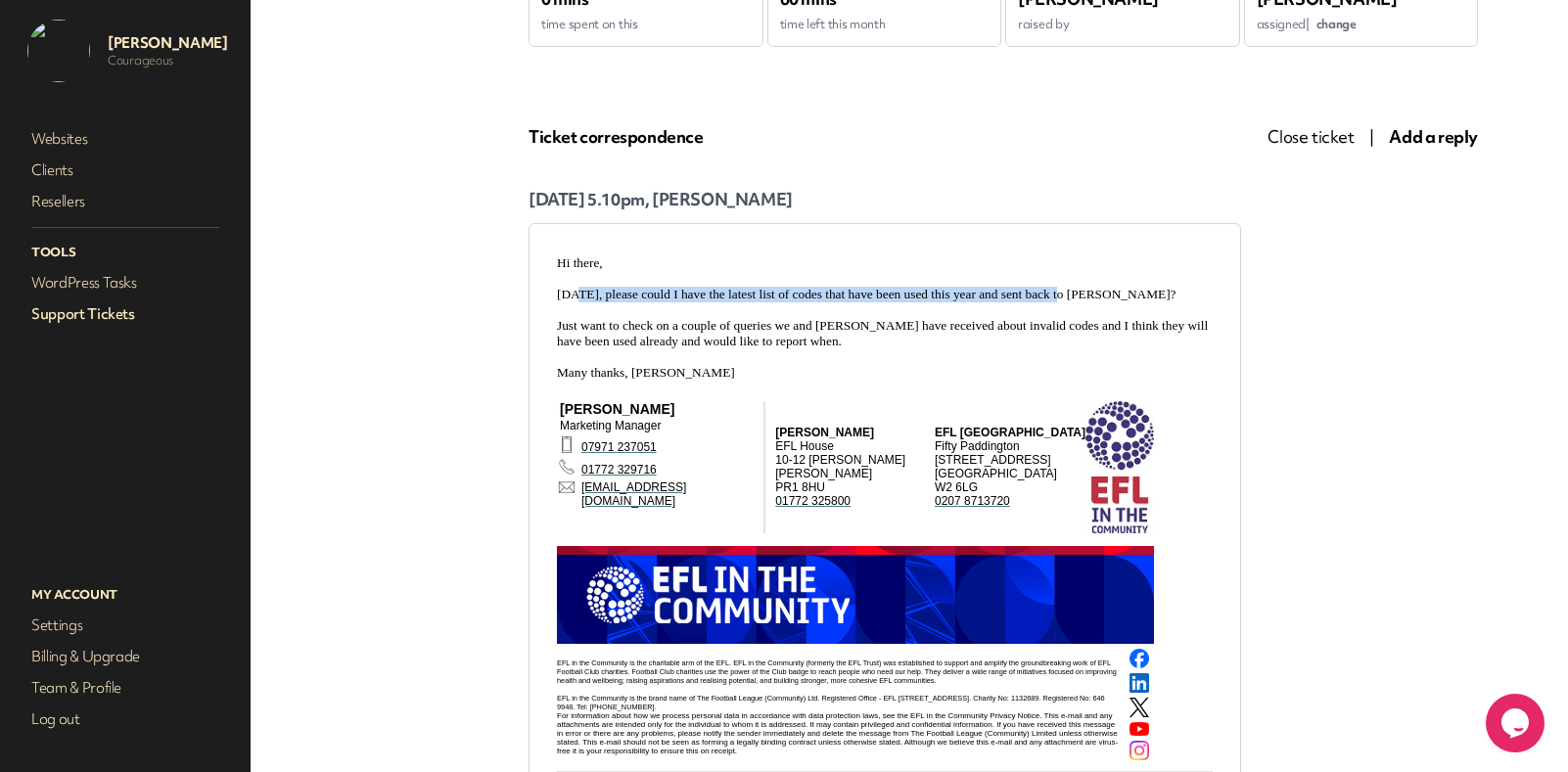 scroll, scrollTop: 269, scrollLeft: 0, axis: vertical 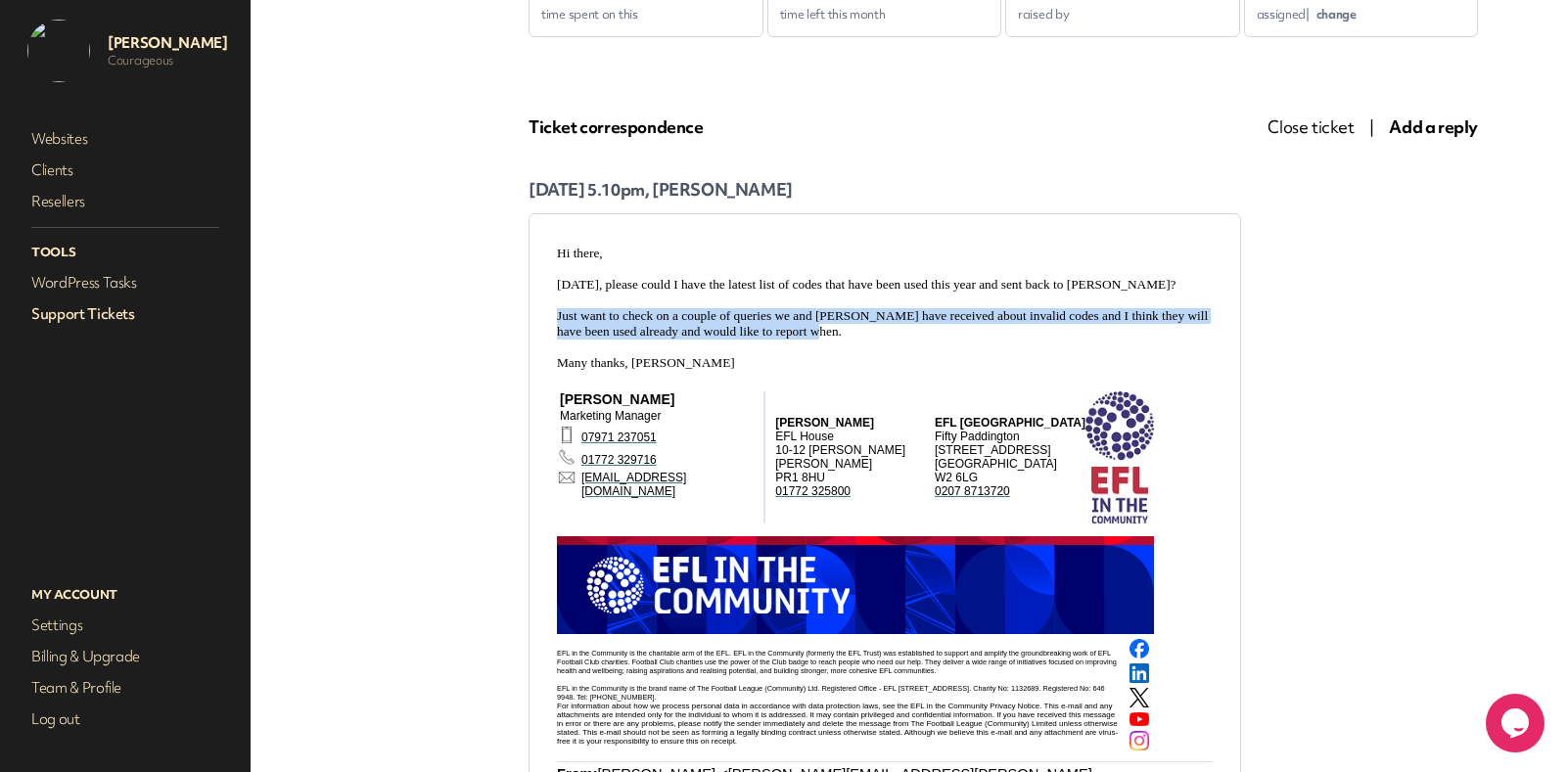 drag, startPoint x: 558, startPoint y: 324, endPoint x: 923, endPoint y: 343, distance: 365.4942 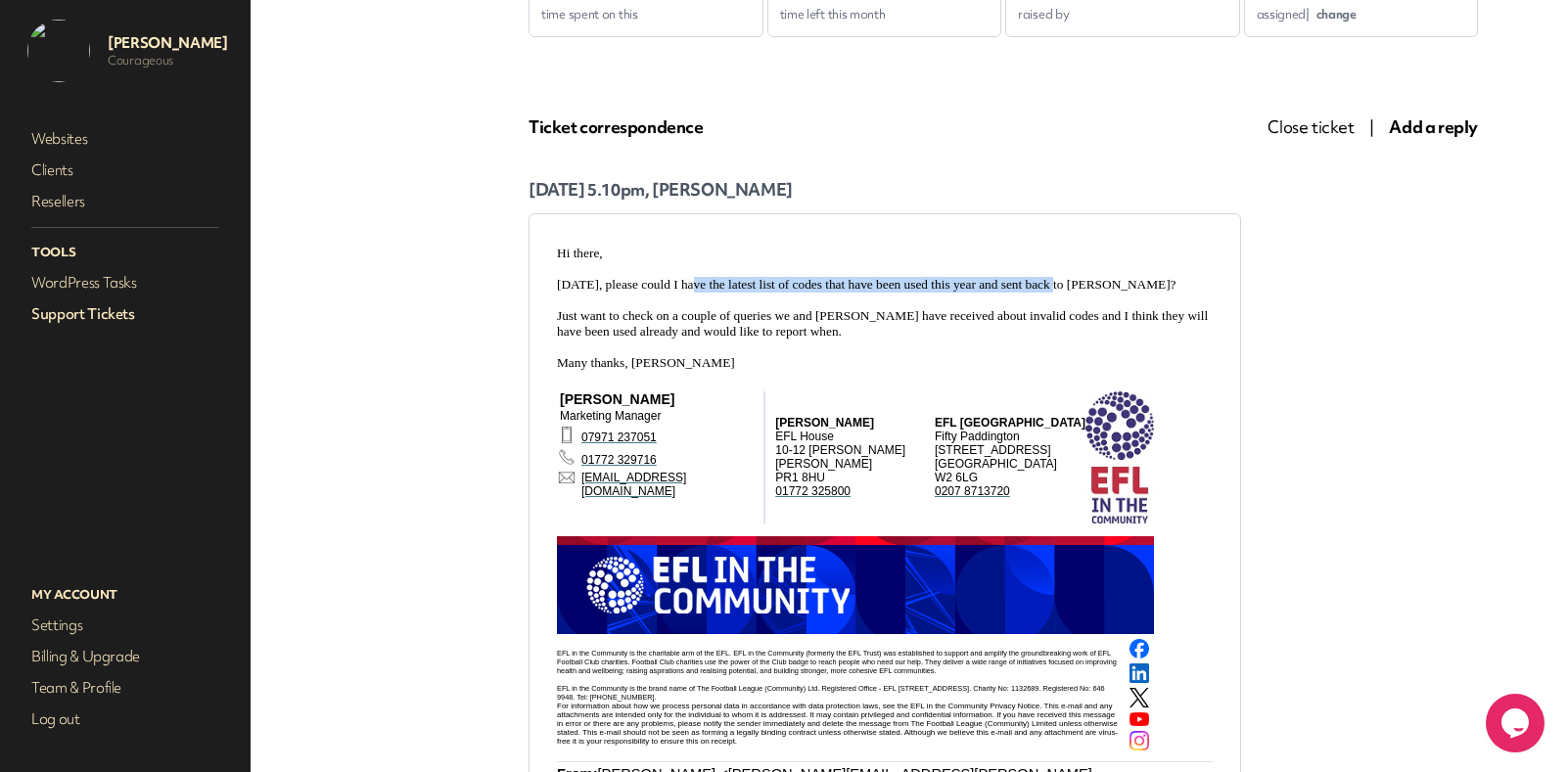 drag, startPoint x: 1058, startPoint y: 287, endPoint x: 695, endPoint y: 280, distance: 363.06749 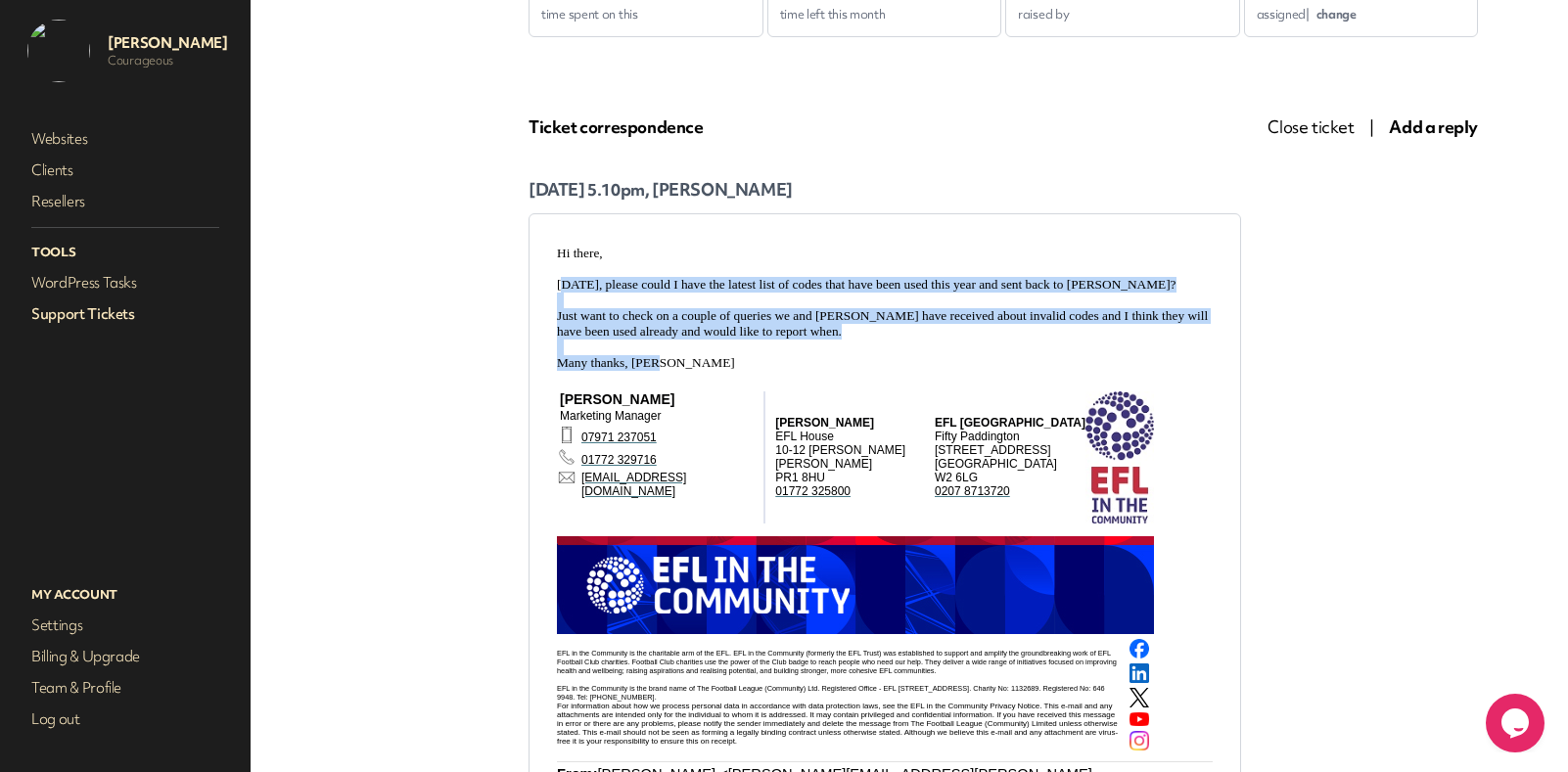 drag, startPoint x: 564, startPoint y: 286, endPoint x: 946, endPoint y: 365, distance: 390.08332 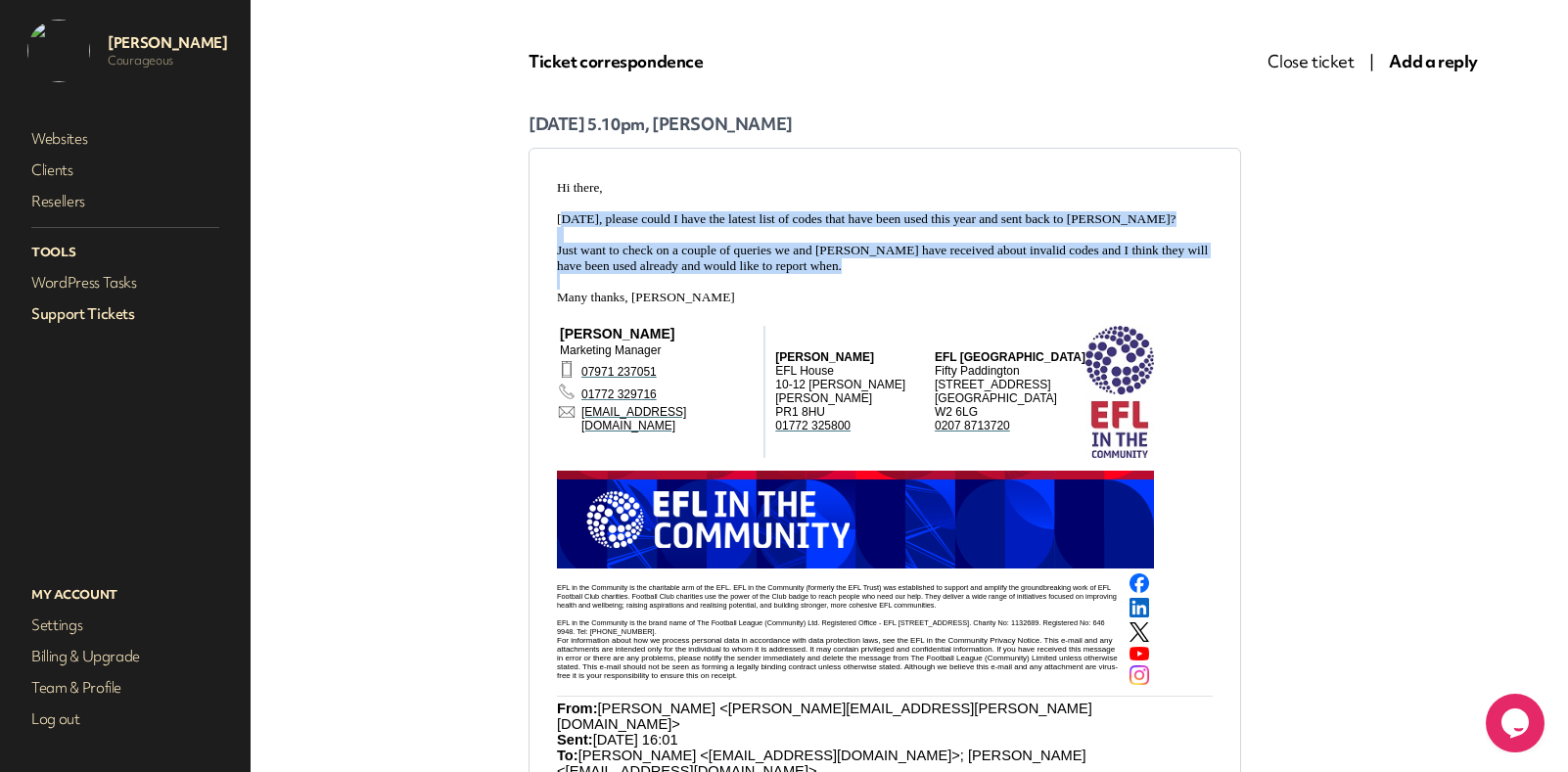 scroll, scrollTop: 185, scrollLeft: 0, axis: vertical 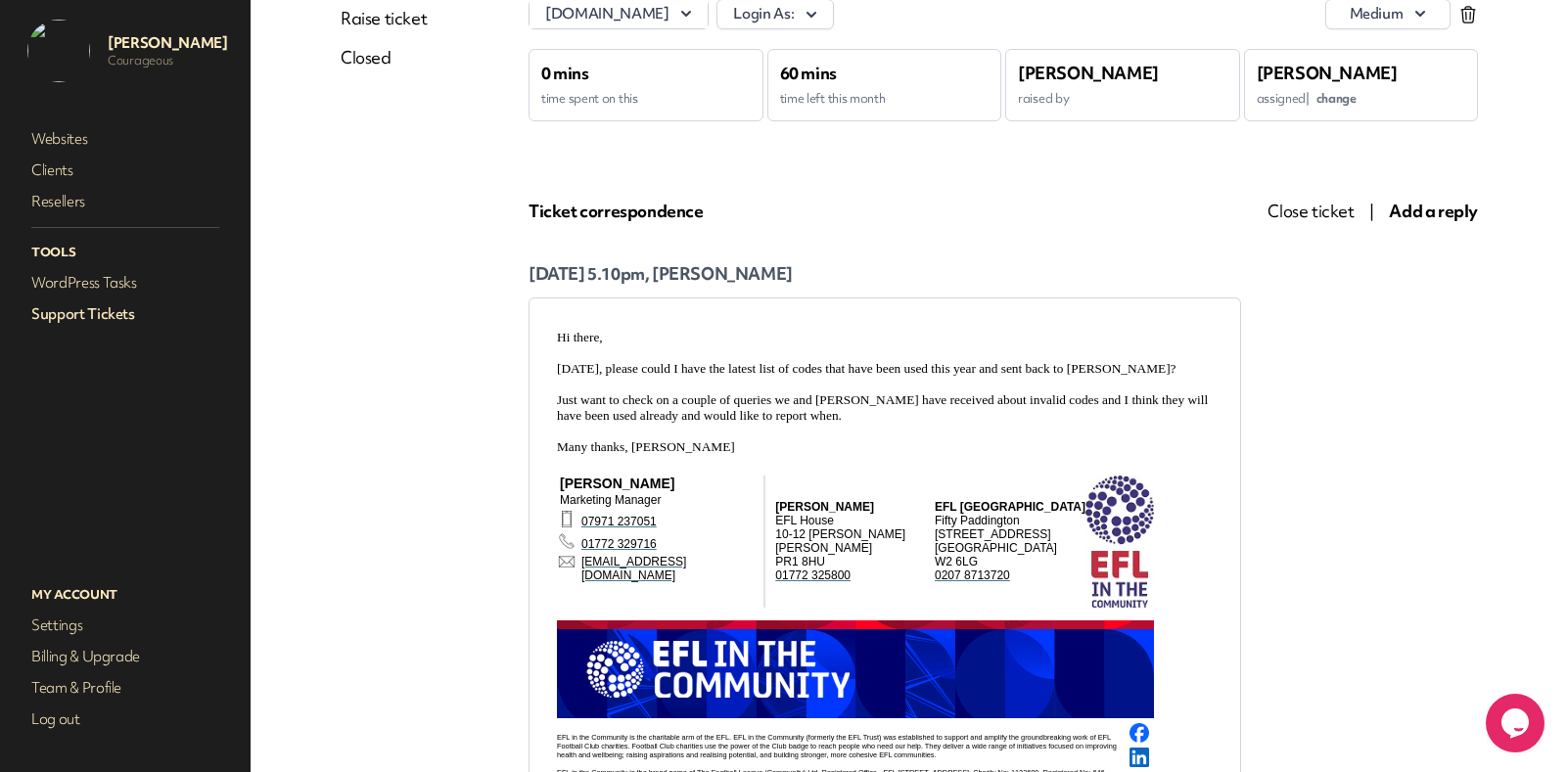 click at bounding box center [885, 385] 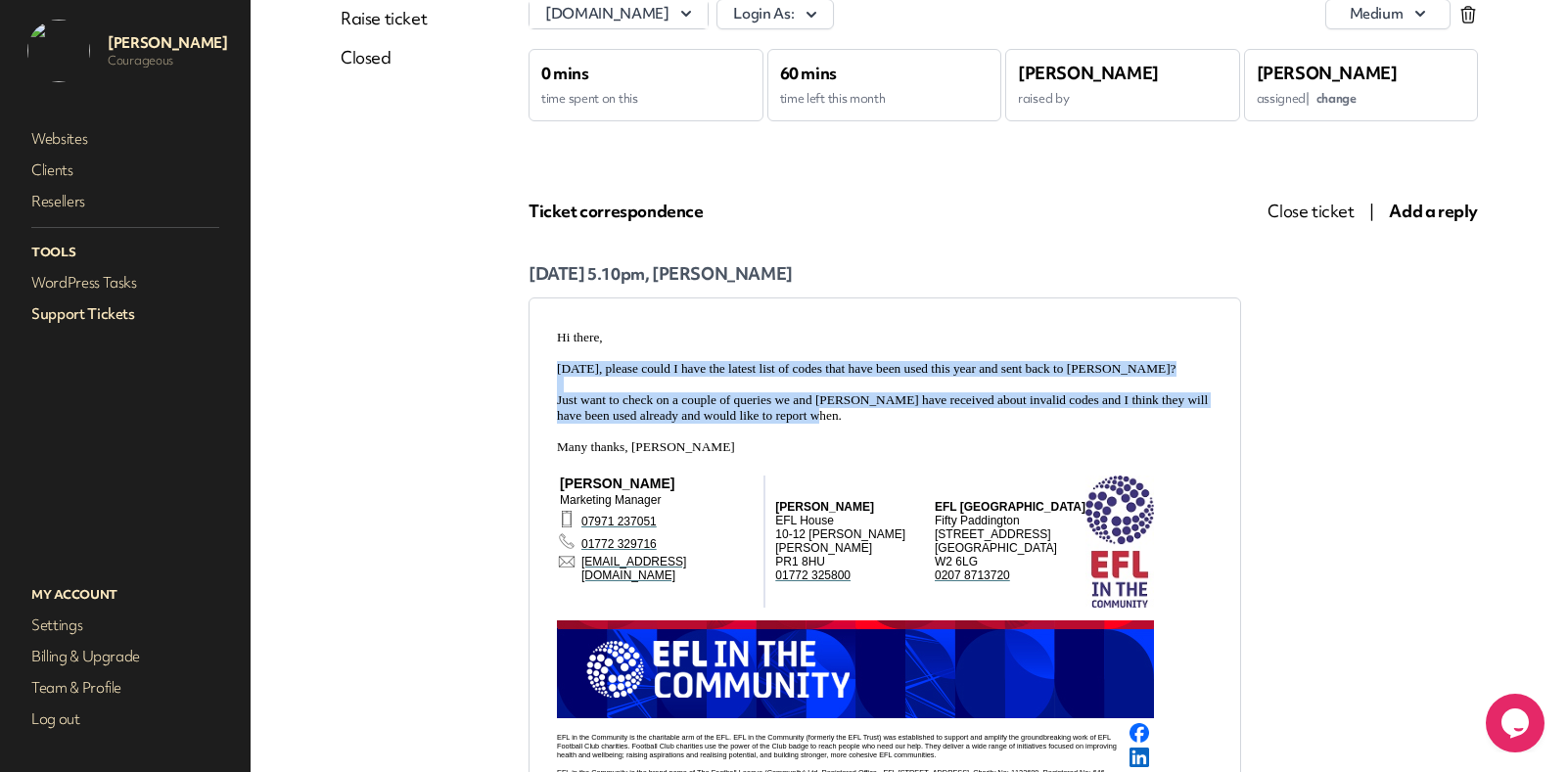 drag, startPoint x: 558, startPoint y: 371, endPoint x: 939, endPoint y: 417, distance: 383.76686 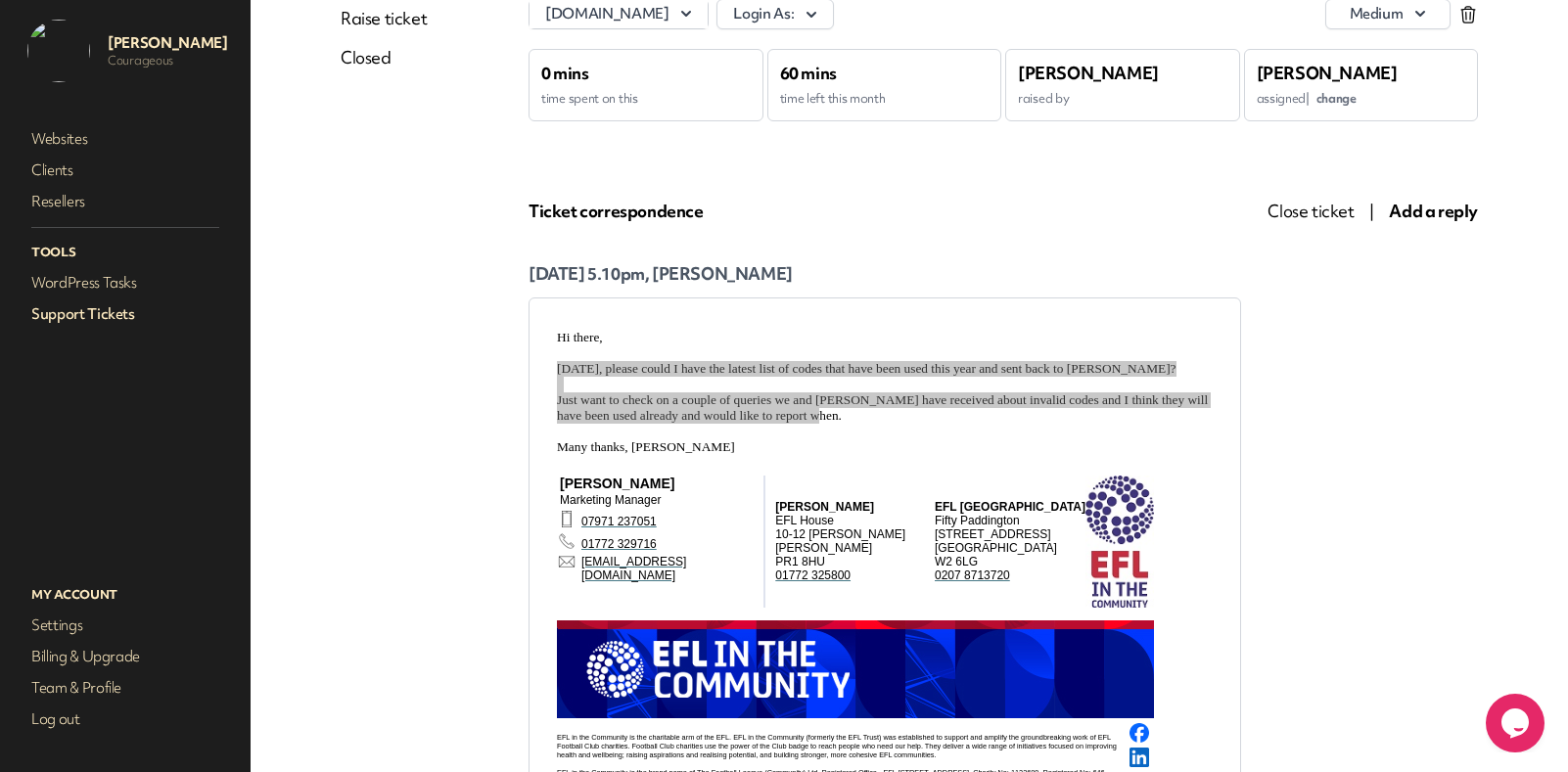 click on "Close ticket" at bounding box center (1311, 210) 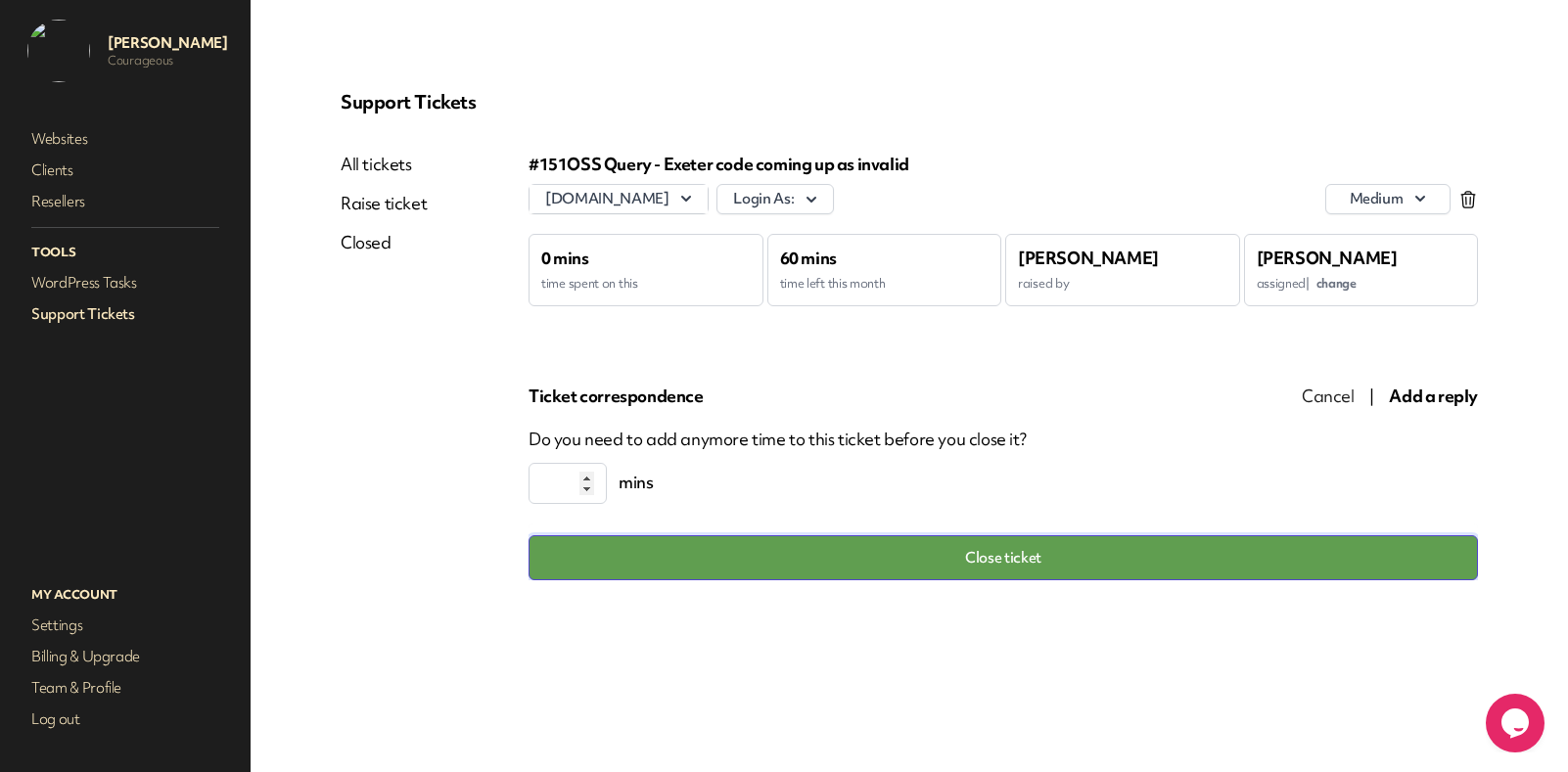 click on "Close ticket" at bounding box center (1003, 558) 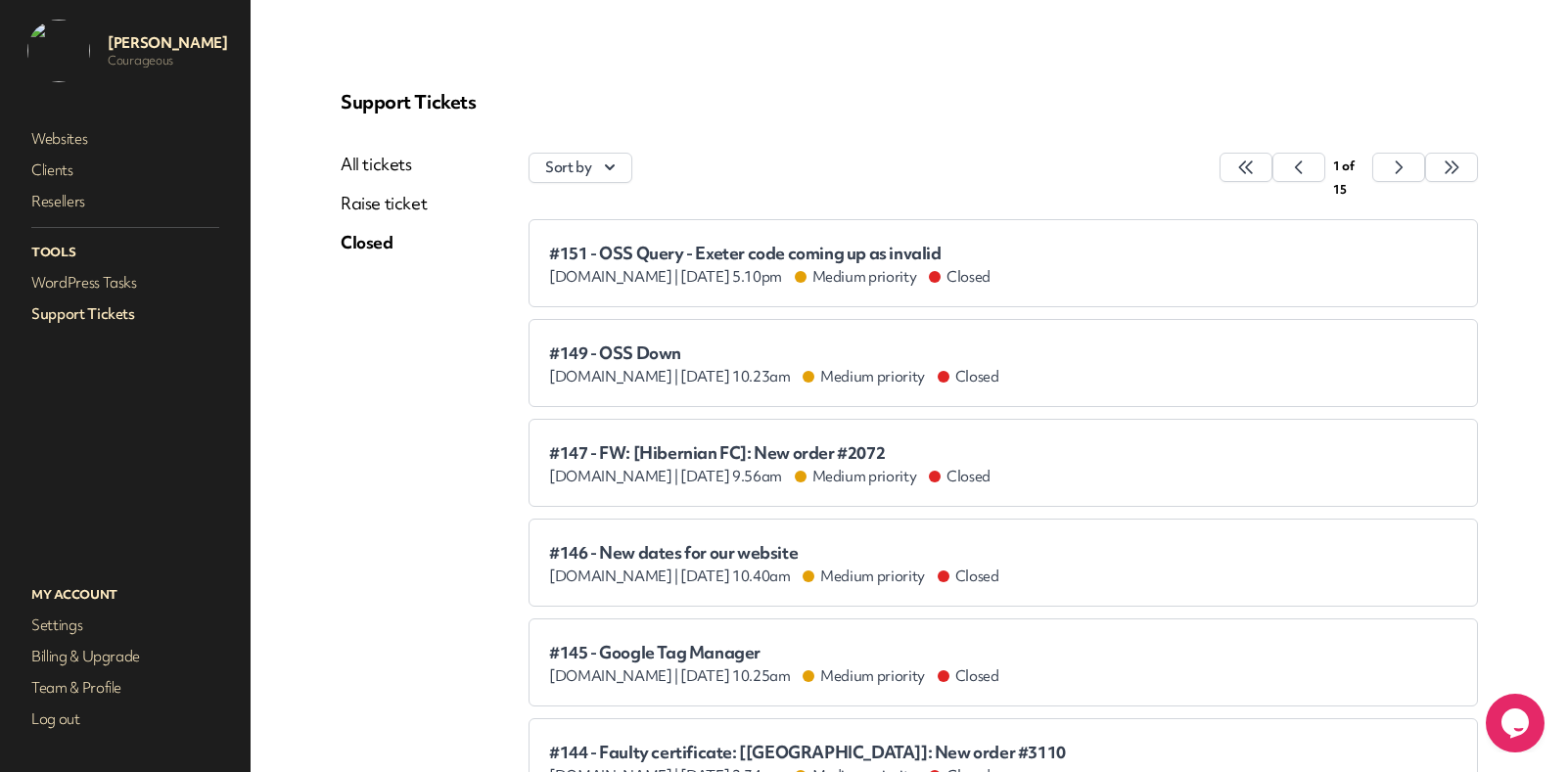 click on "Websites   Clients
Resellers
Tools   WordPress Tasks   Support Tickets" at bounding box center (125, 334) 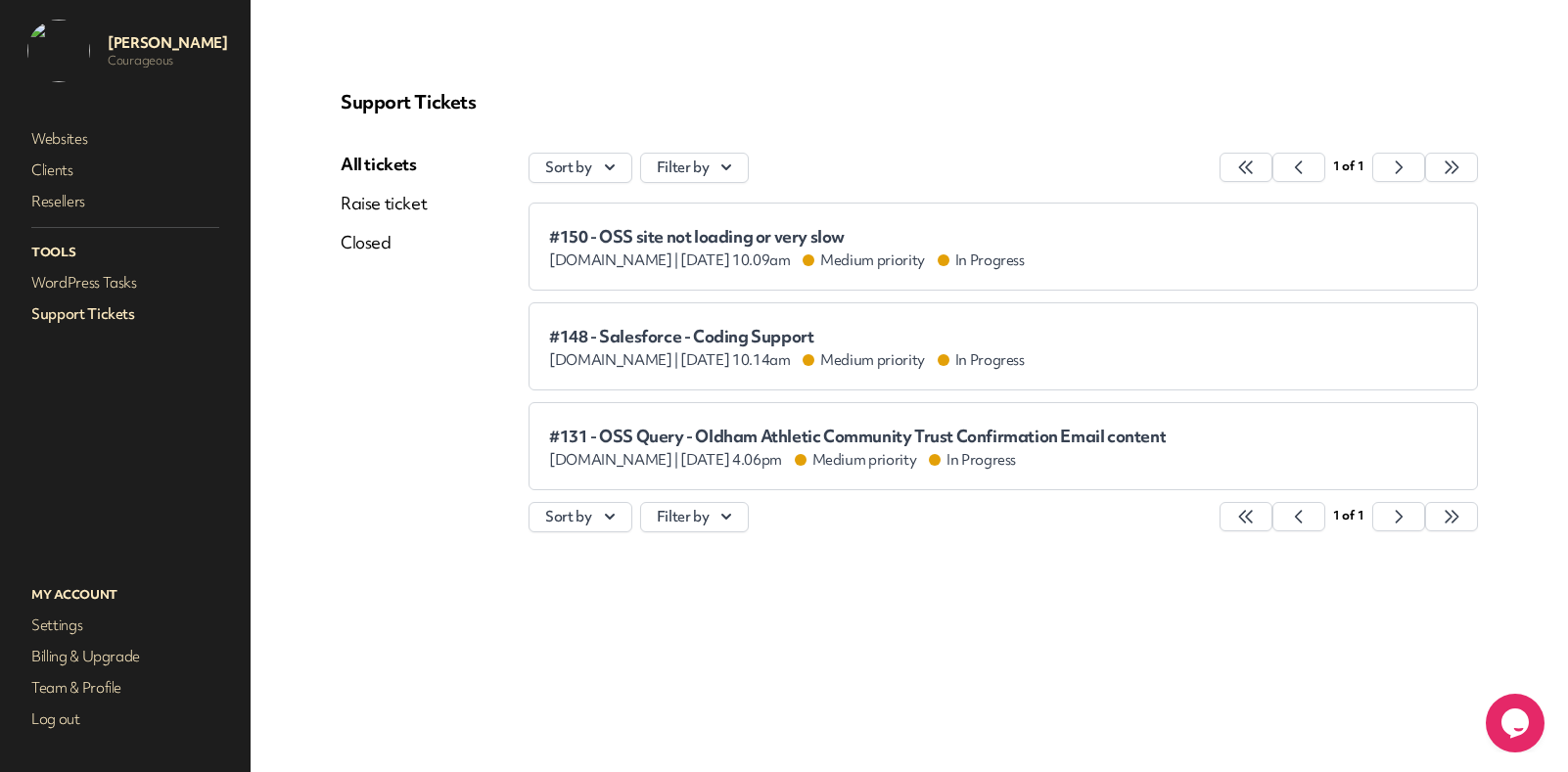 click on "#131 - OSS Query - Oldham Athletic Community Trust Confirmation Email content" at bounding box center [857, 436] 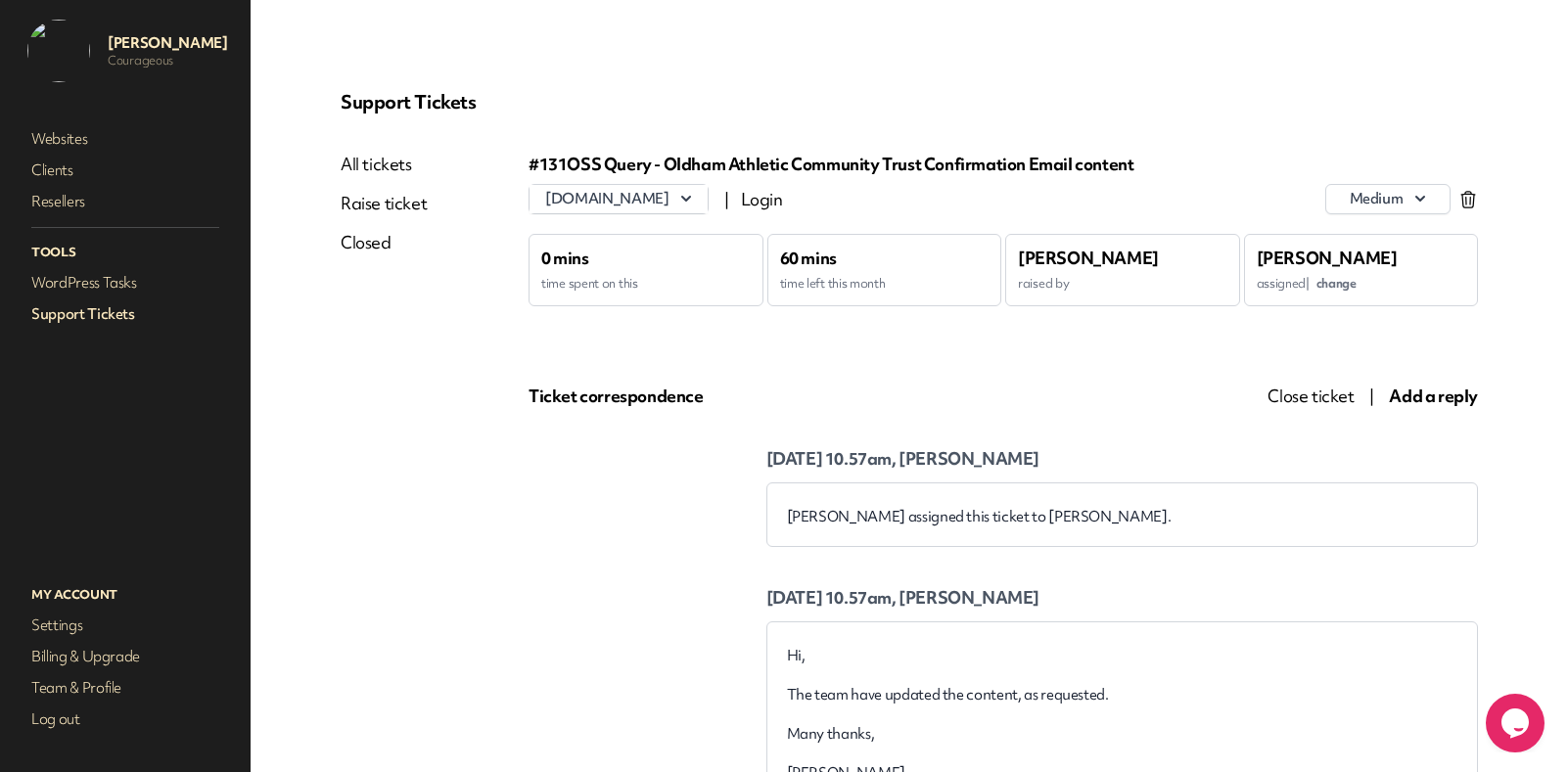 scroll, scrollTop: 0, scrollLeft: 0, axis: both 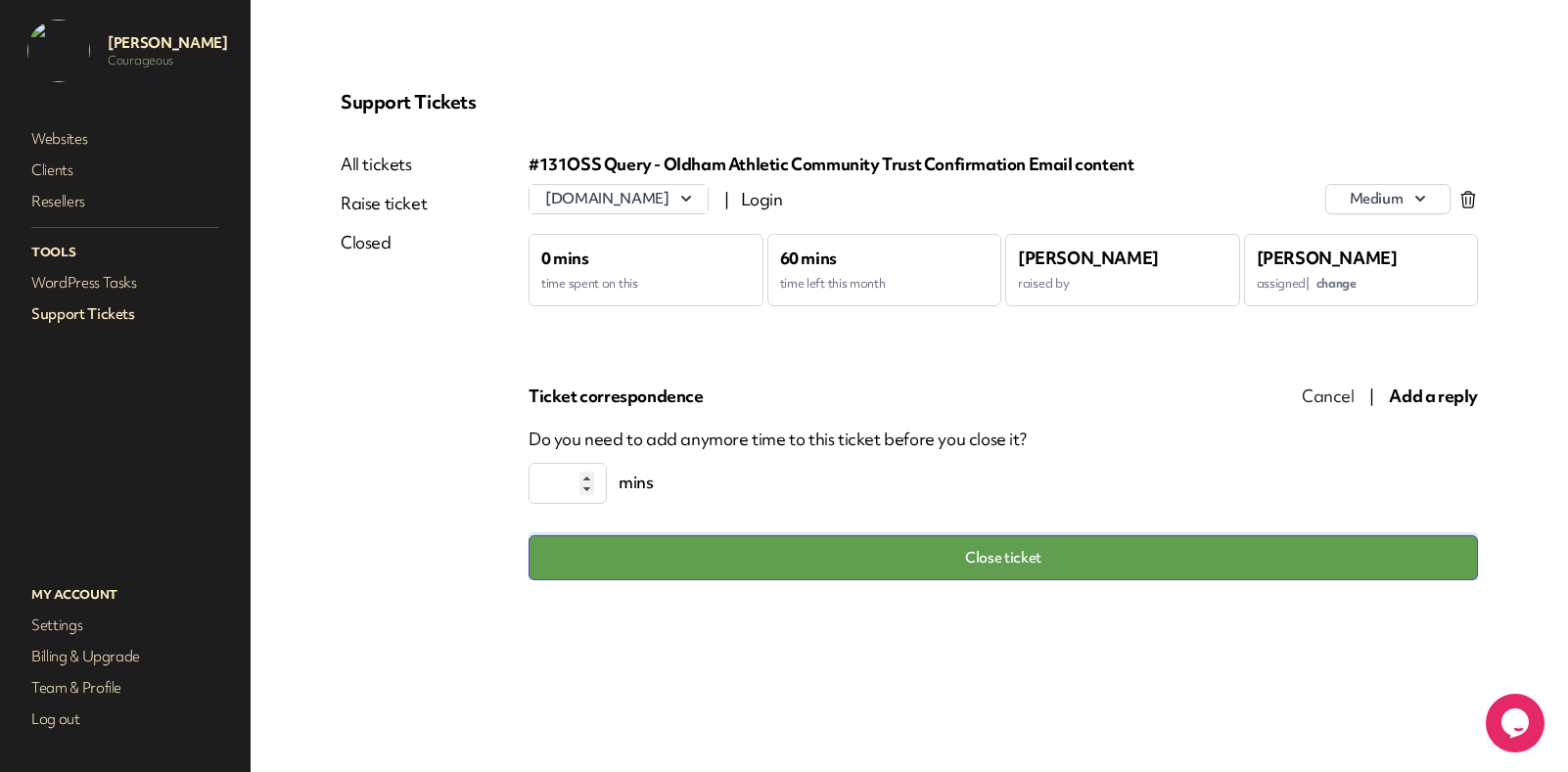 click on "Close ticket" at bounding box center (1003, 558) 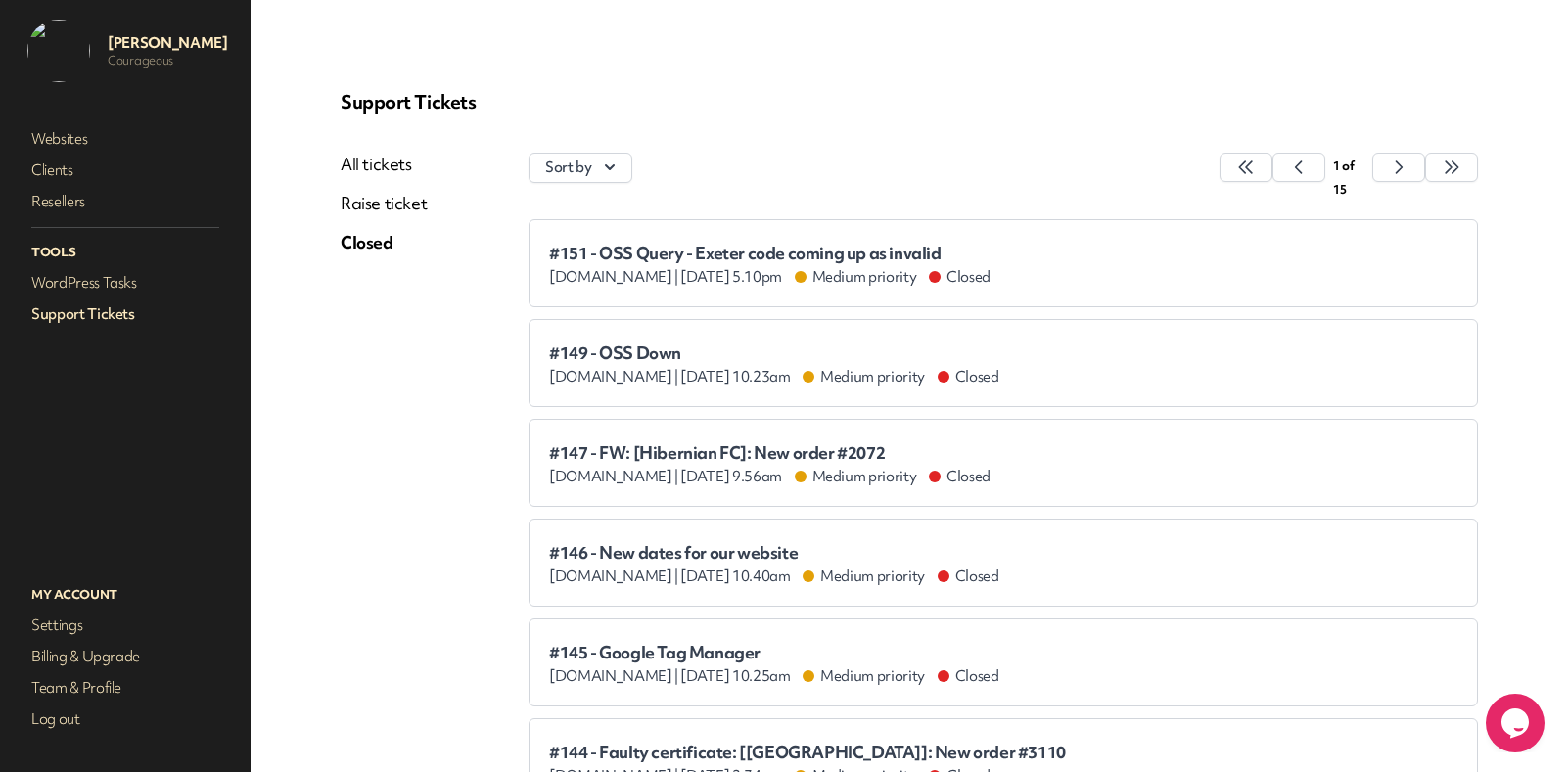 click on "Support Tickets" at bounding box center (125, 314) 